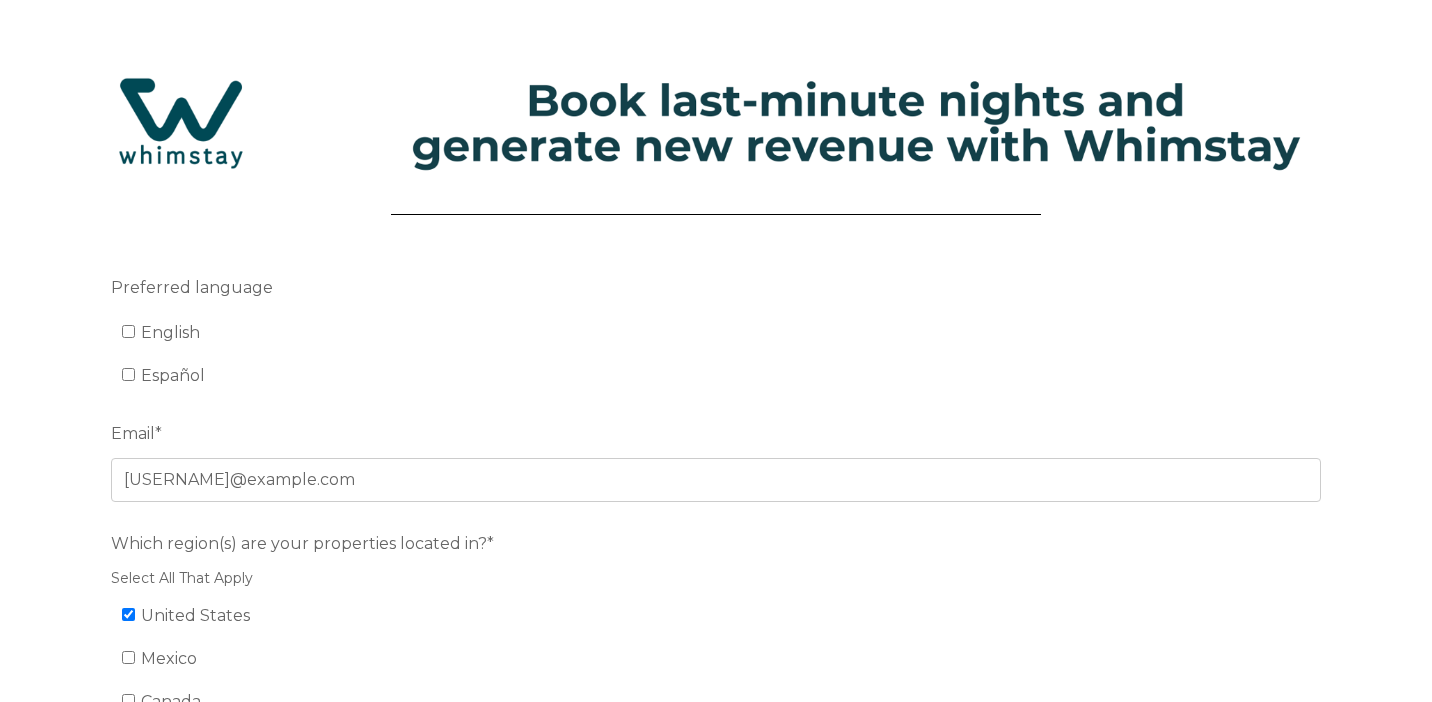 scroll, scrollTop: 0, scrollLeft: 0, axis: both 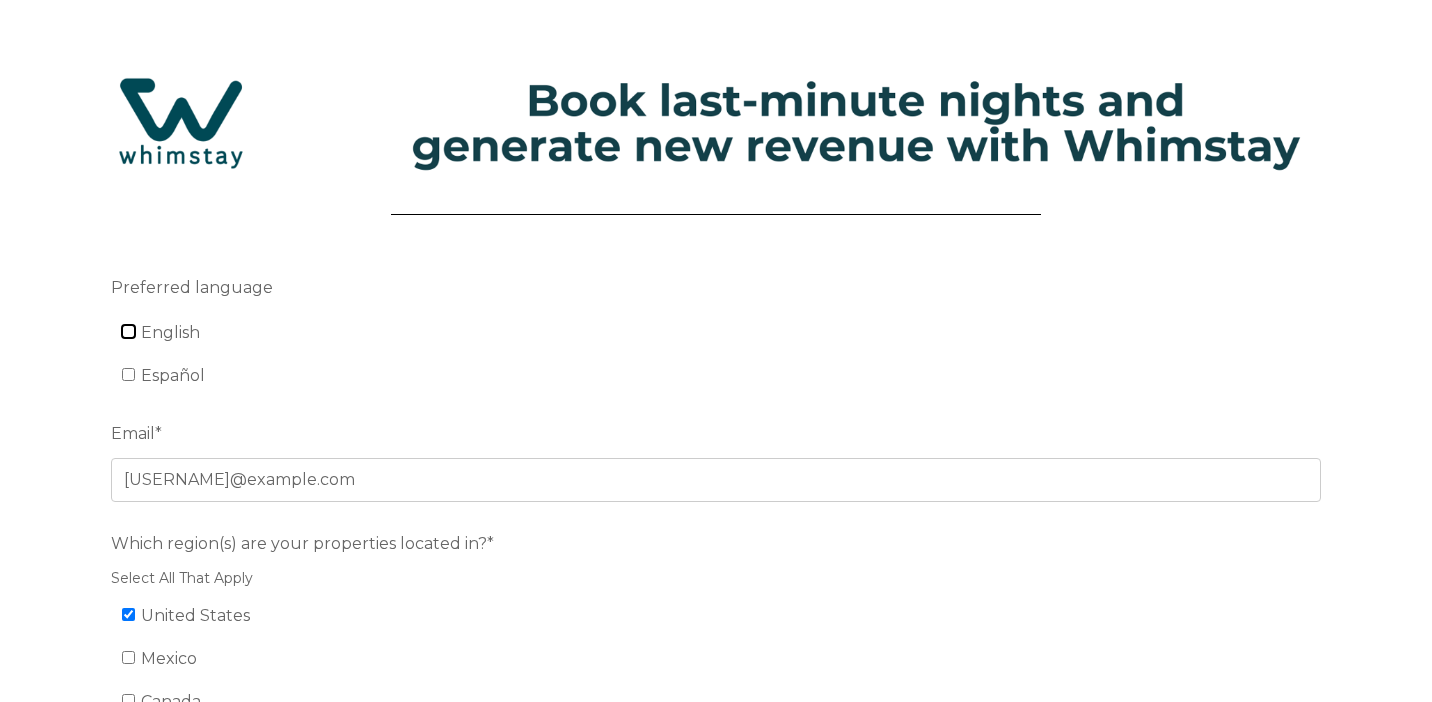 click on "English" at bounding box center [128, 331] 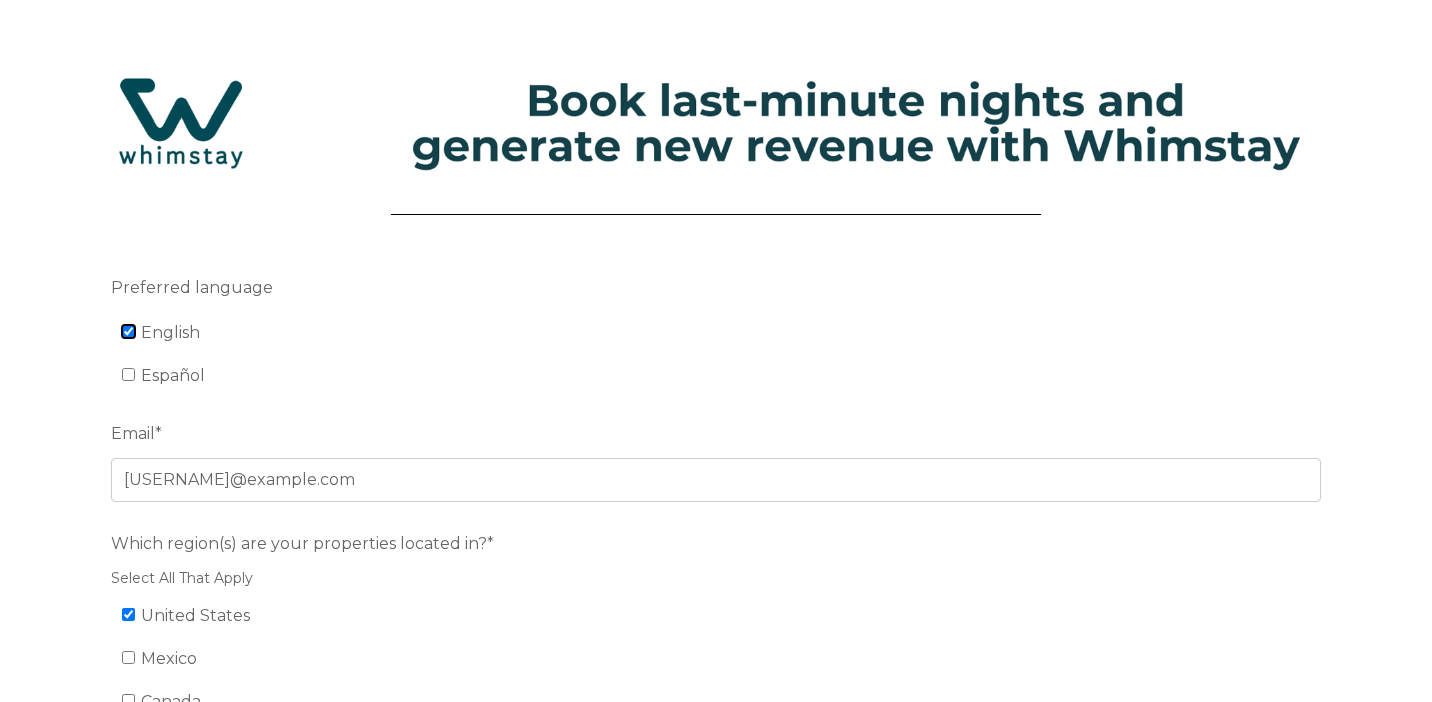 checkbox on "true" 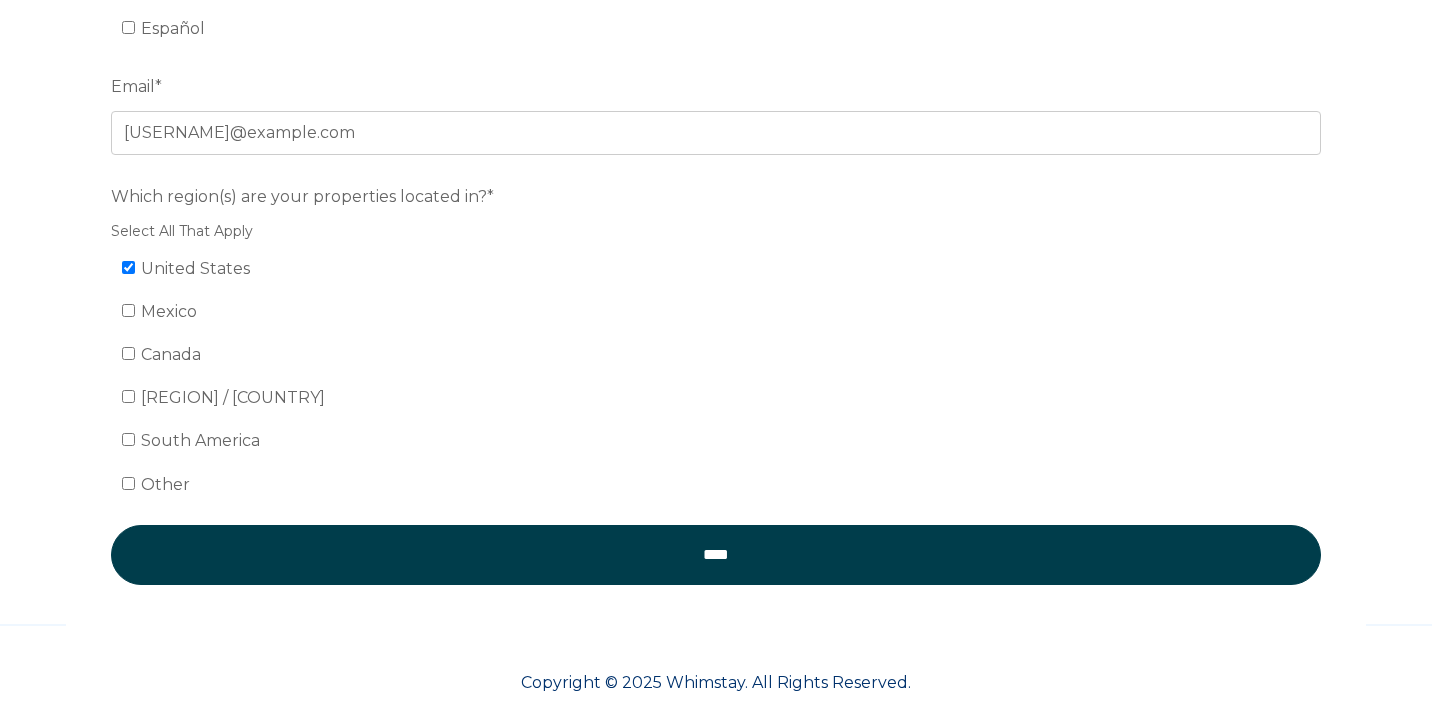 scroll, scrollTop: 388, scrollLeft: 0, axis: vertical 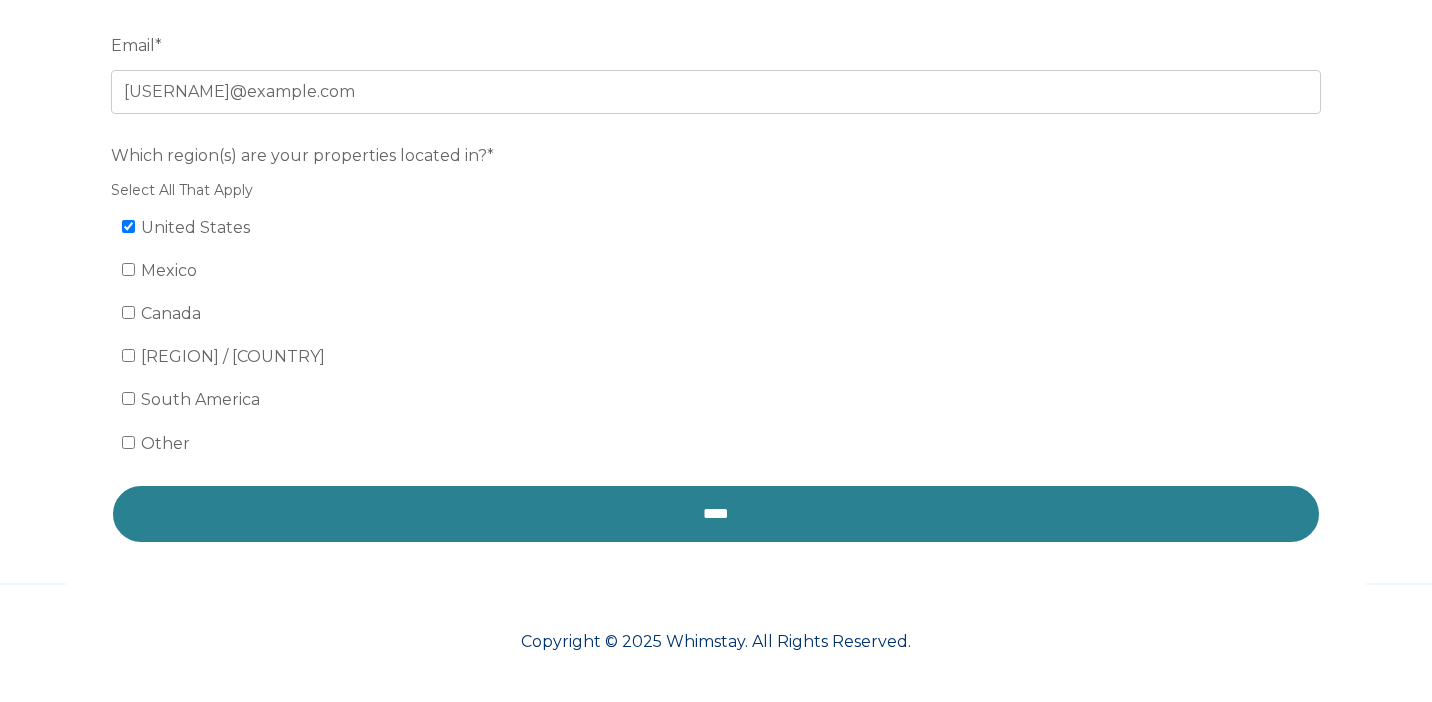 click on "****" at bounding box center (716, 514) 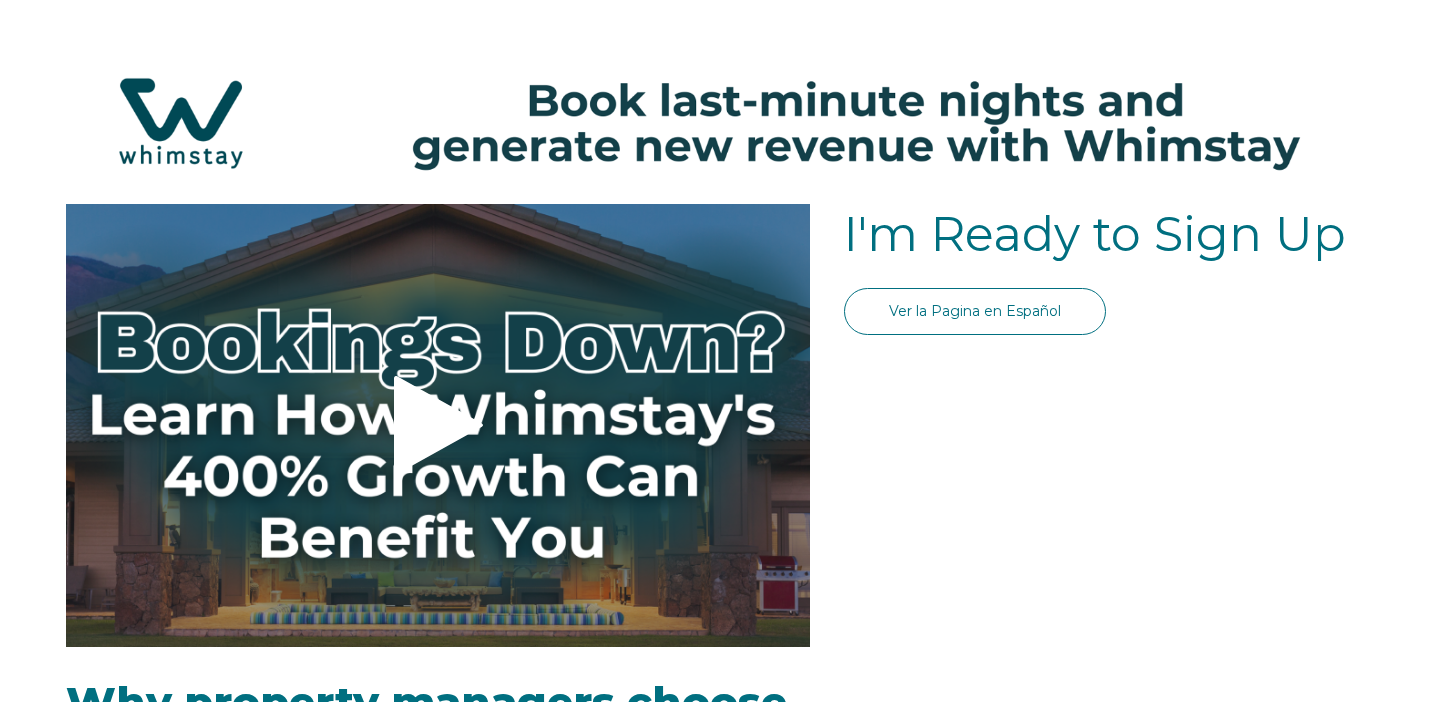 scroll, scrollTop: 0, scrollLeft: 0, axis: both 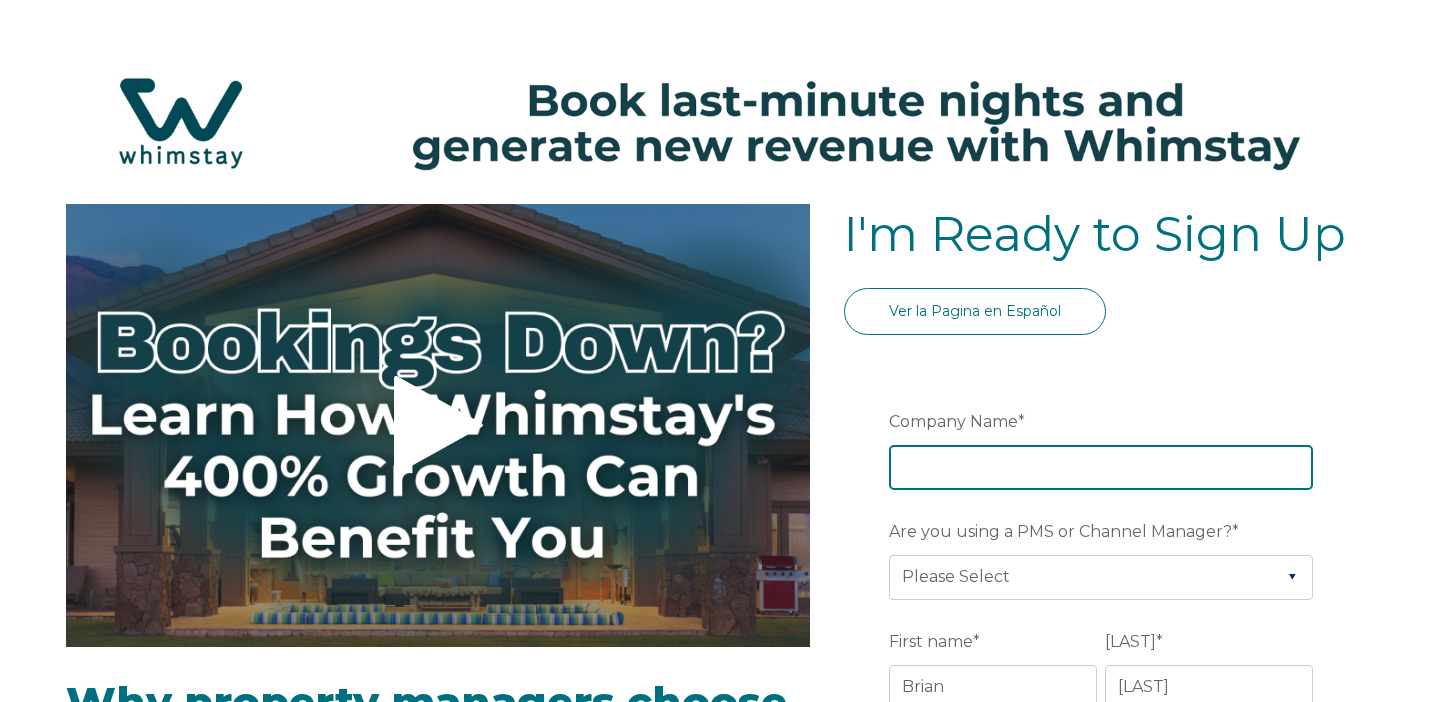 click on "Company Name *" at bounding box center (1101, 467) 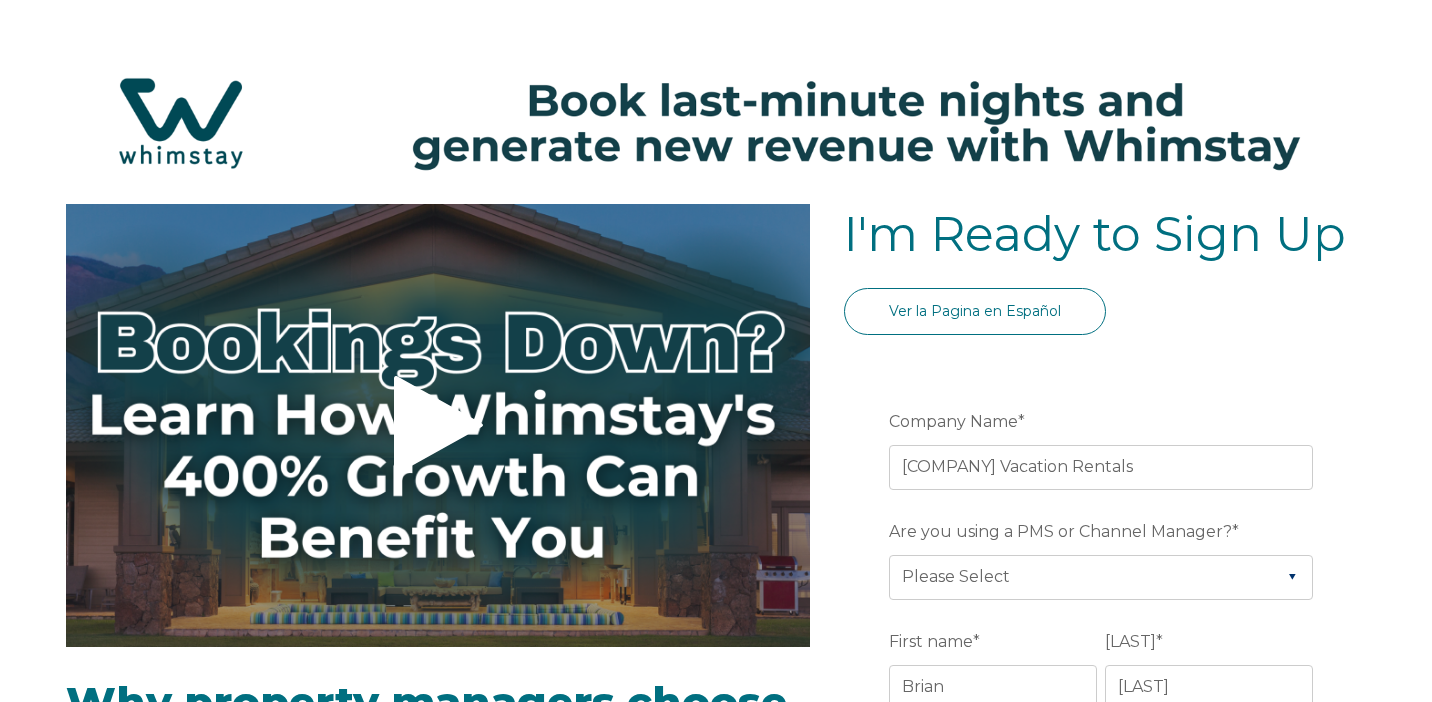 type on "Dripping Springs" 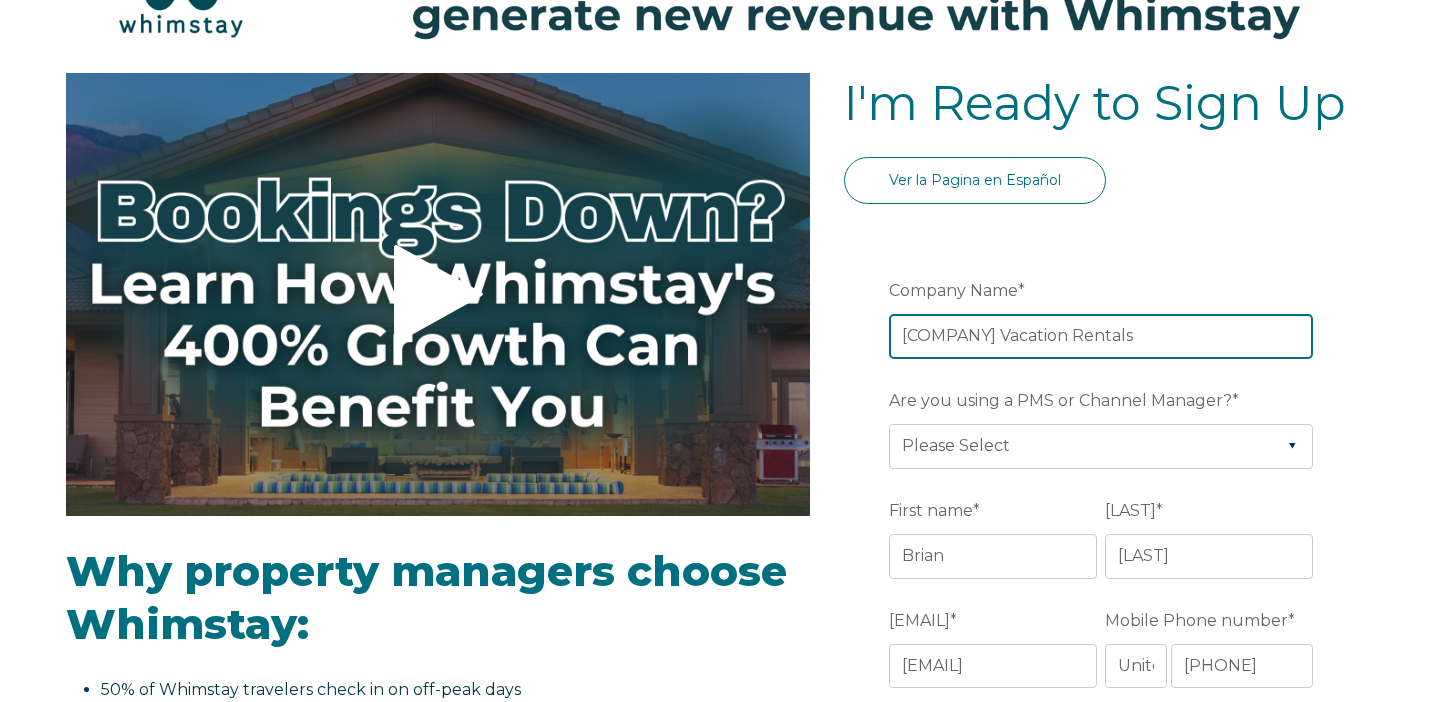 scroll, scrollTop: 146, scrollLeft: 0, axis: vertical 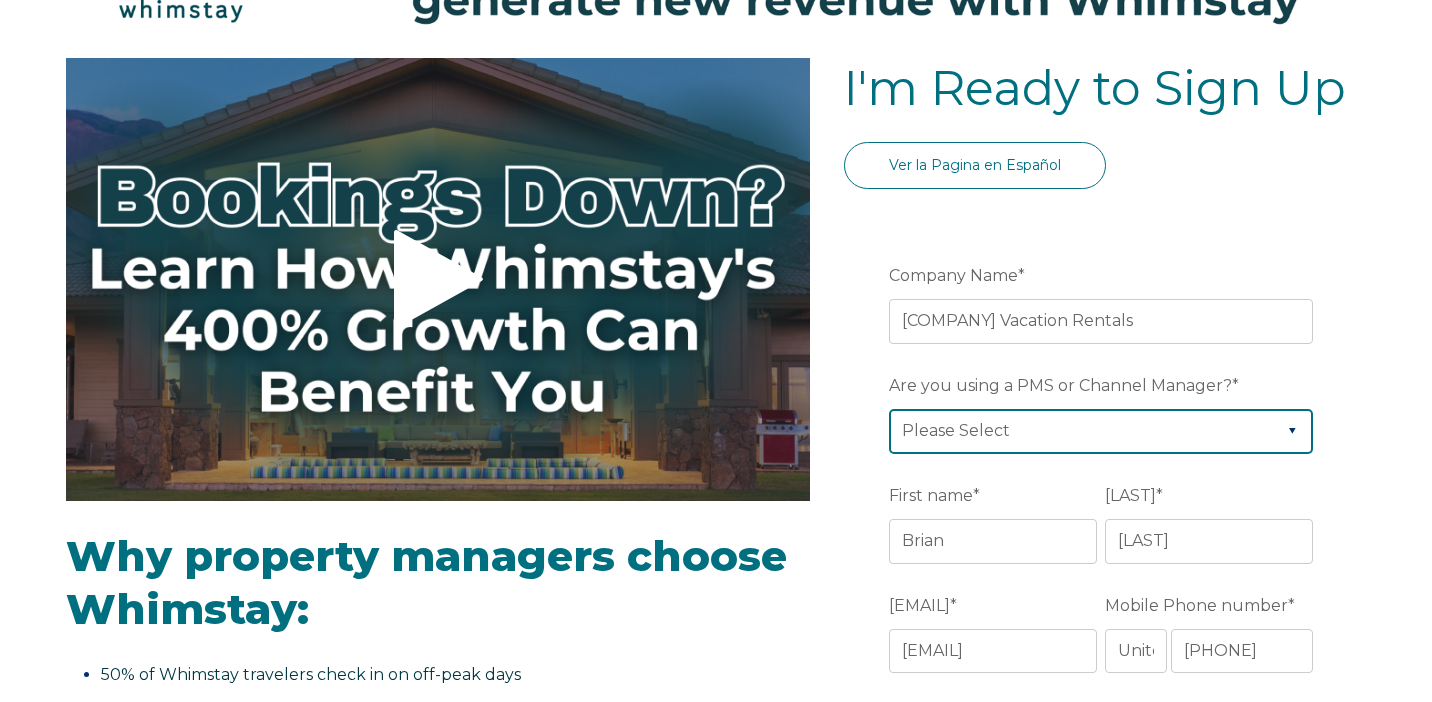 click on "Please Select Barefoot BookingPal Boost Brightside CiiRUS Escapia Guesty Hostaway Hostfully Hostify Lodgify NextPax/NxtBeds OwnerRez PMS or CM Not Listed Rentals United/Quick Connect Streamline Track Airbnb" at bounding box center [1101, 431] 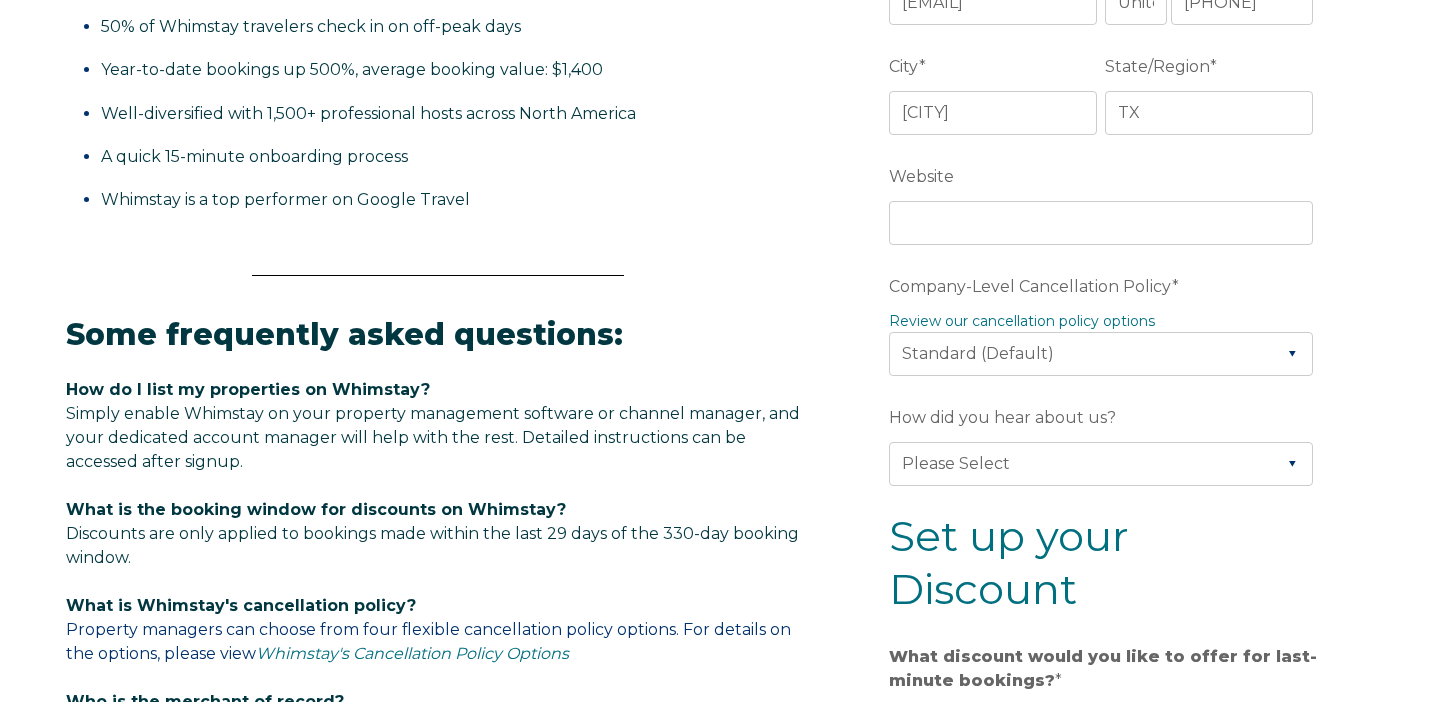 scroll, scrollTop: 793, scrollLeft: 0, axis: vertical 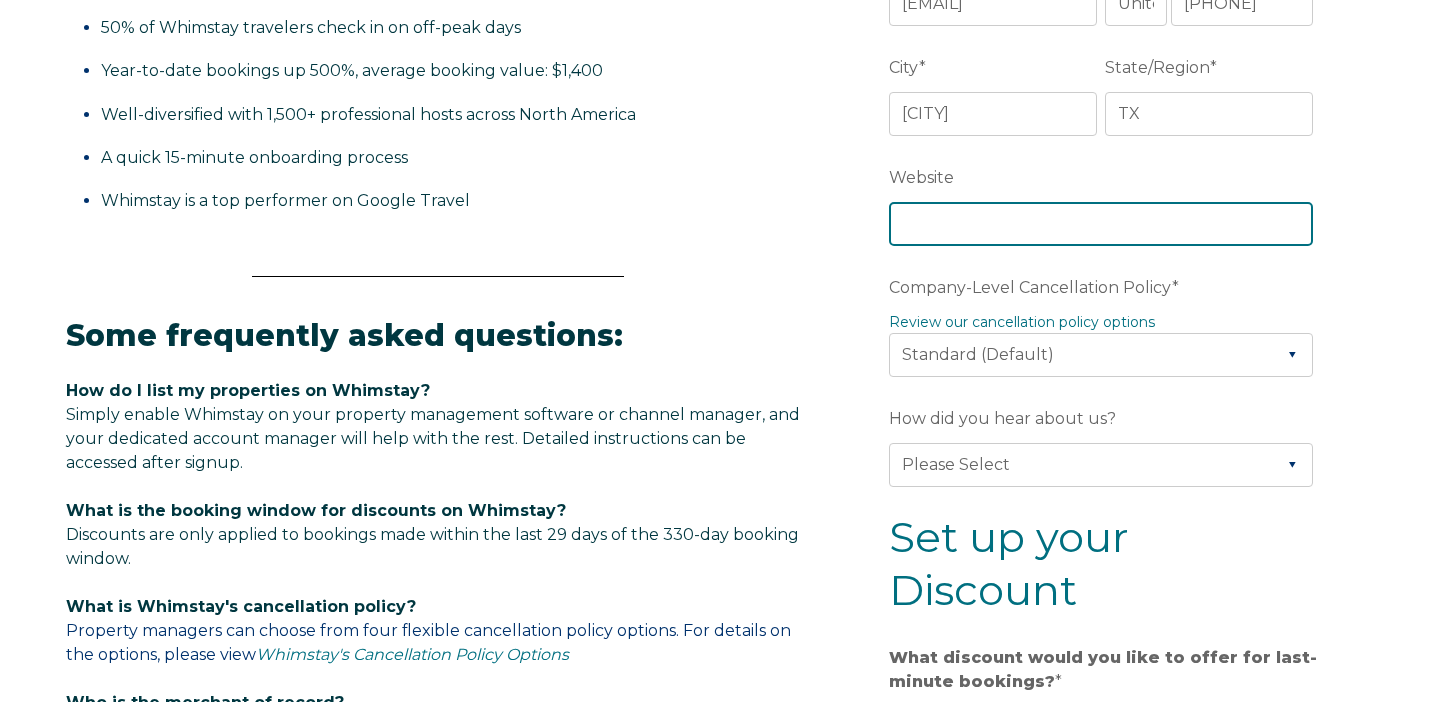 click on "Website" at bounding box center [1101, 224] 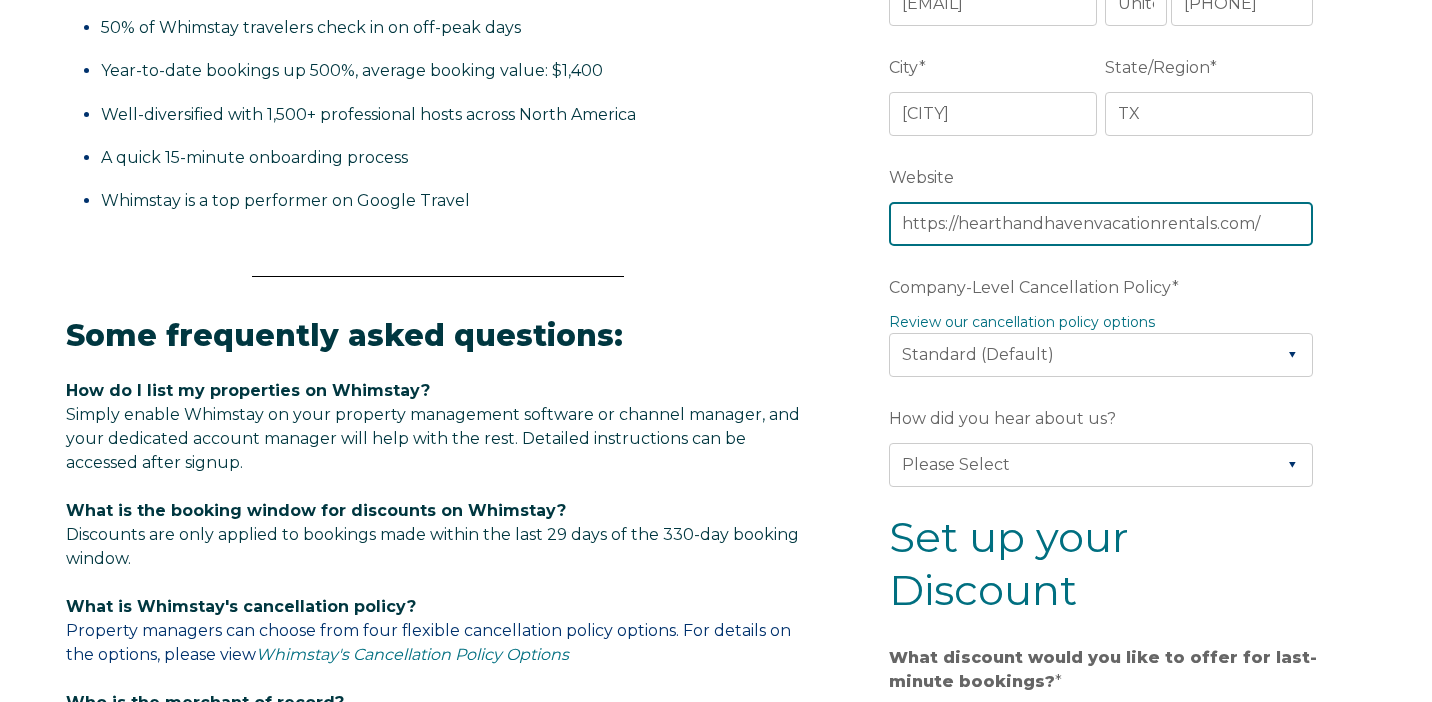 type on "https://hearthandhavenvacationrentals.com/" 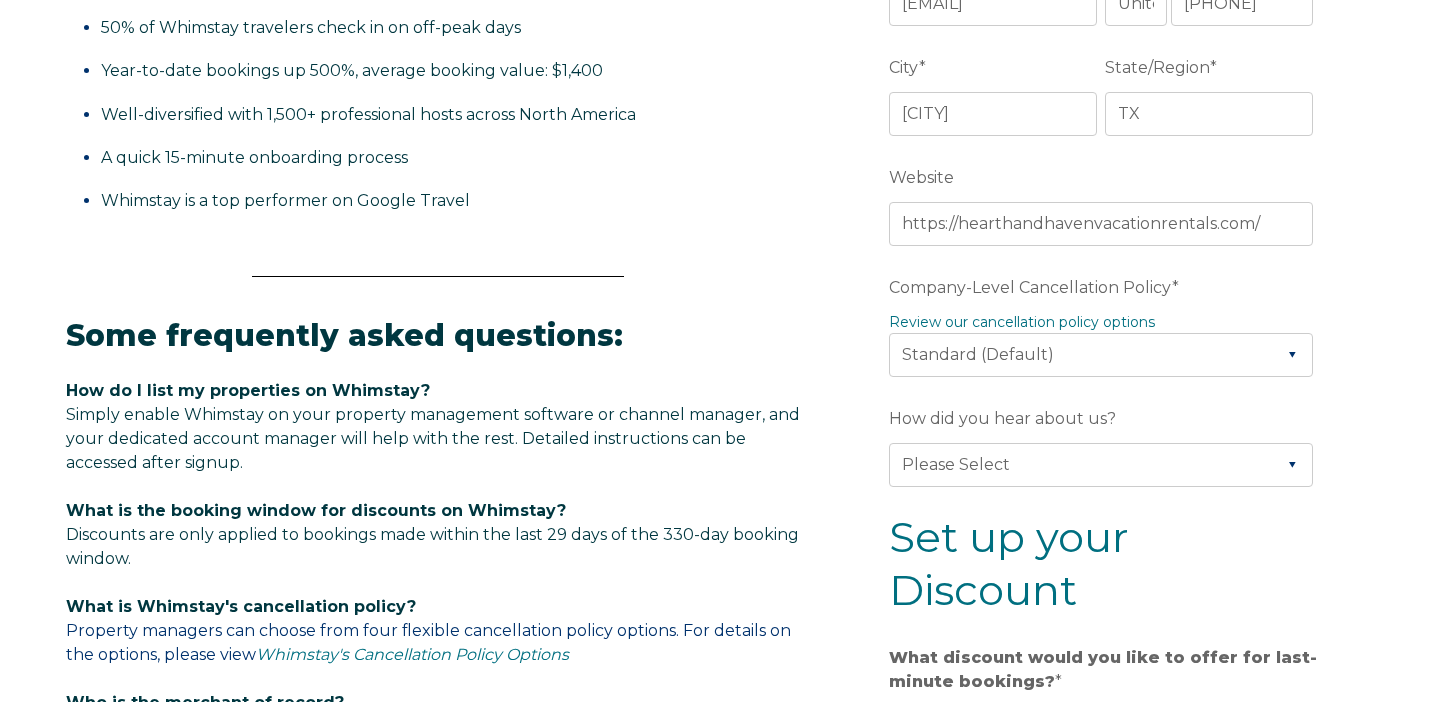 click on "Company Name * Hearth and Haven Vacation Rentals Are you using a PMS or Channel Manager? * Please Select Barefoot BookingPal Boost Brightside CiiRUS Escapia Guesty Hostaway Hostfully Hostify Lodgify NextPax/NxtBeds OwnerRez PMS or CM Not Listed Rentals United/Quick Connect Streamline Track Airbnb First name * Brian Last name * Jones Email * brian.jones@hearthandhavenvacationrentals.com Mobile Phone number * * Afghanistan (‫افغانستان‬‎) Albania (Shqipëri) Algeria (‫الجزائر‬‎) American Samoa Andorra Angola Anguilla Antigua and Barbuda Argentina Armenia (Հայաստան) Aruba Australia Austria (Österreich) Azerbaijan (Azərbaycan) Bahamas Bahrain (‫البحرين‬‎) Bangladesh (বাংলাদেশ) Barbados Belarus (Беларусь) Belgium (België) Belize Benin (Bénin) Bermuda Bhutan (འབྲུག) Bolivia Bosnia and Herzegovina (Босна и Херцеговина) Botswana Brazil (Brasil) British Indian Ocean Territory British Virgin Islands Brunei Canada Cuba" at bounding box center (1105, 438) 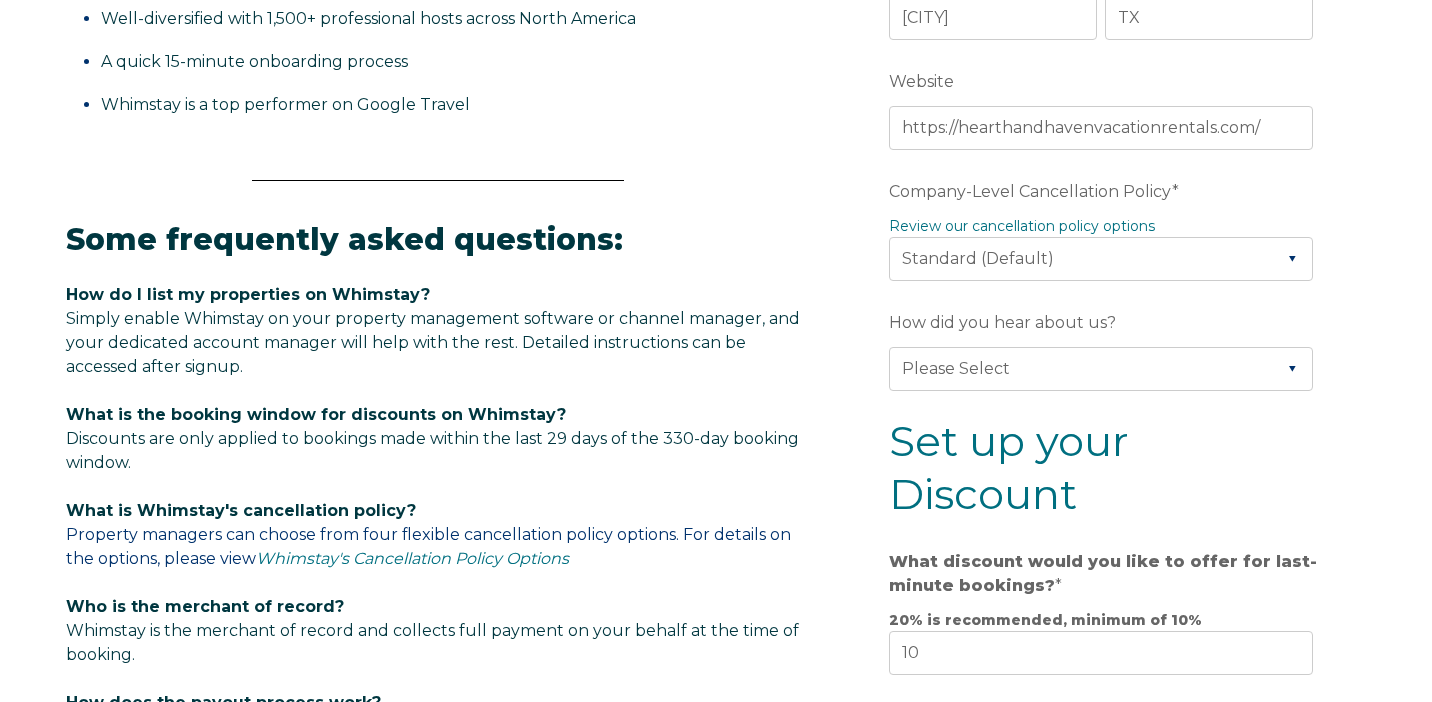 scroll, scrollTop: 945, scrollLeft: 0, axis: vertical 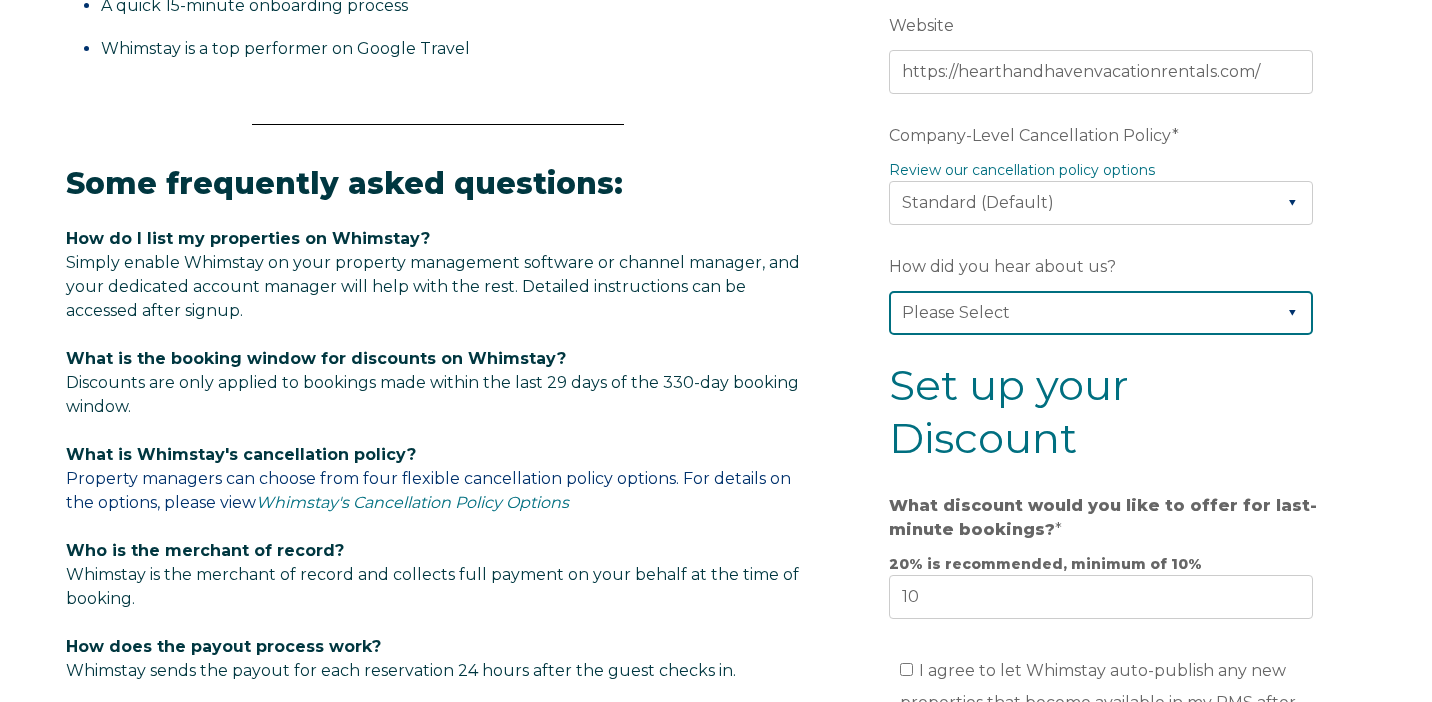 click on "Please Select Found Whimstay through a Google search Direct outreach from a Whimstay team member Saw Whimstay on social media Referred by a friend, colleague, or partner Discovered Whimstay at an event or conference Heard about Whimstay on a podcast Other" at bounding box center [1101, 313] 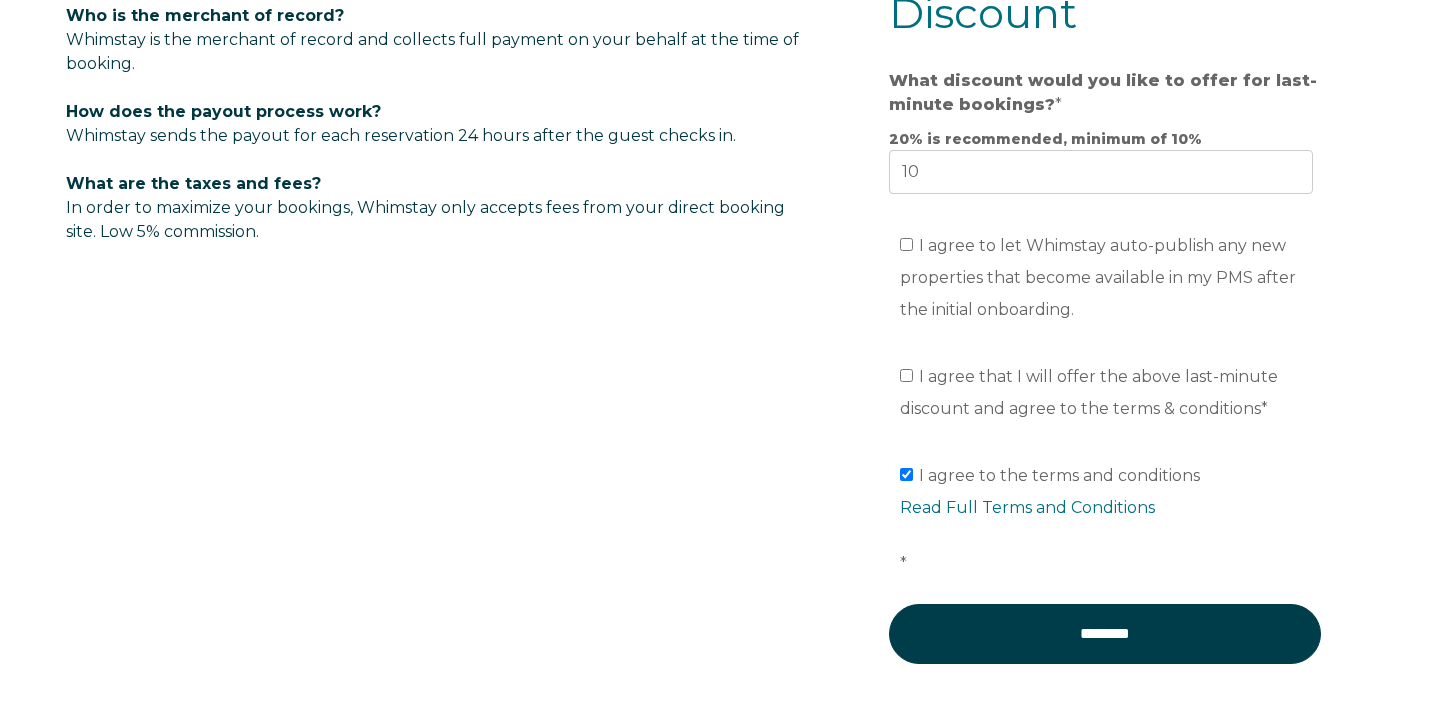 scroll, scrollTop: 1479, scrollLeft: 0, axis: vertical 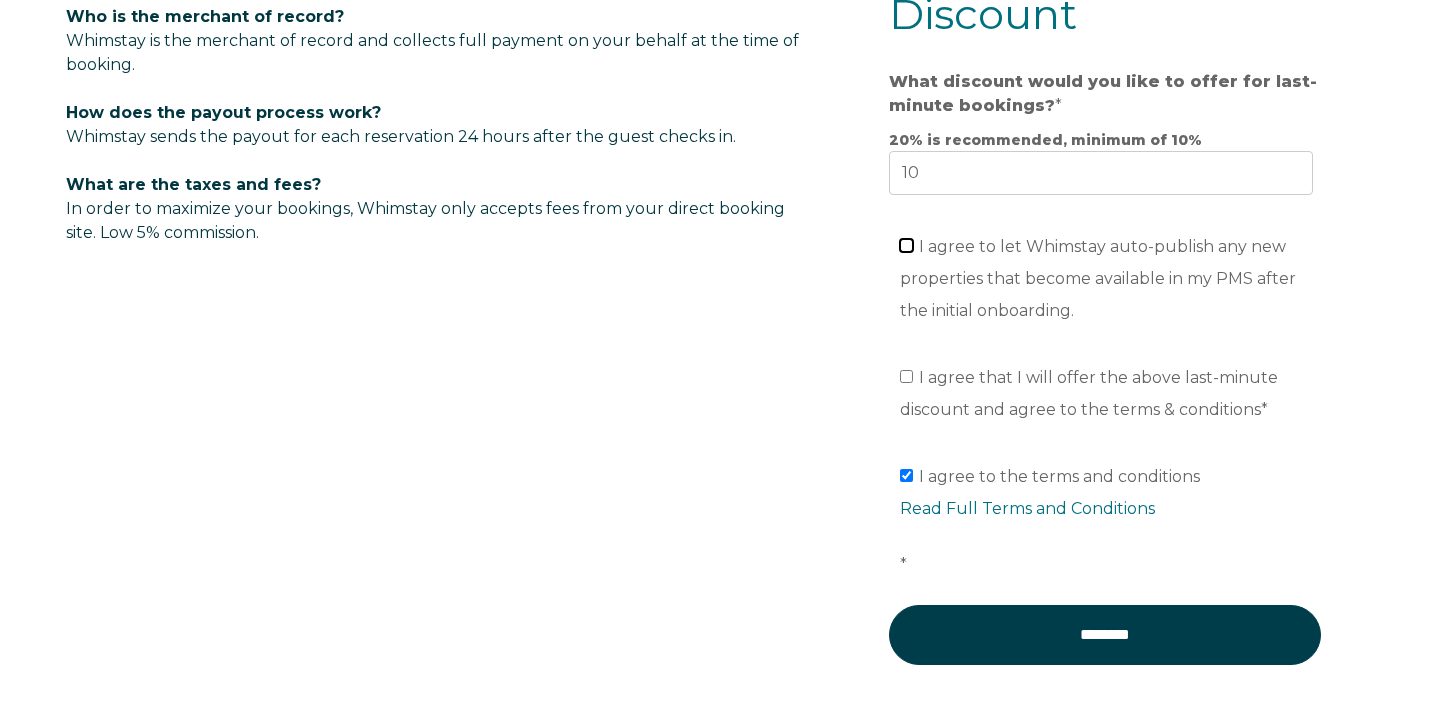 click on "I agree to let Whimstay auto-publish any new properties that become available in my PMS after the initial onboarding." at bounding box center [906, 245] 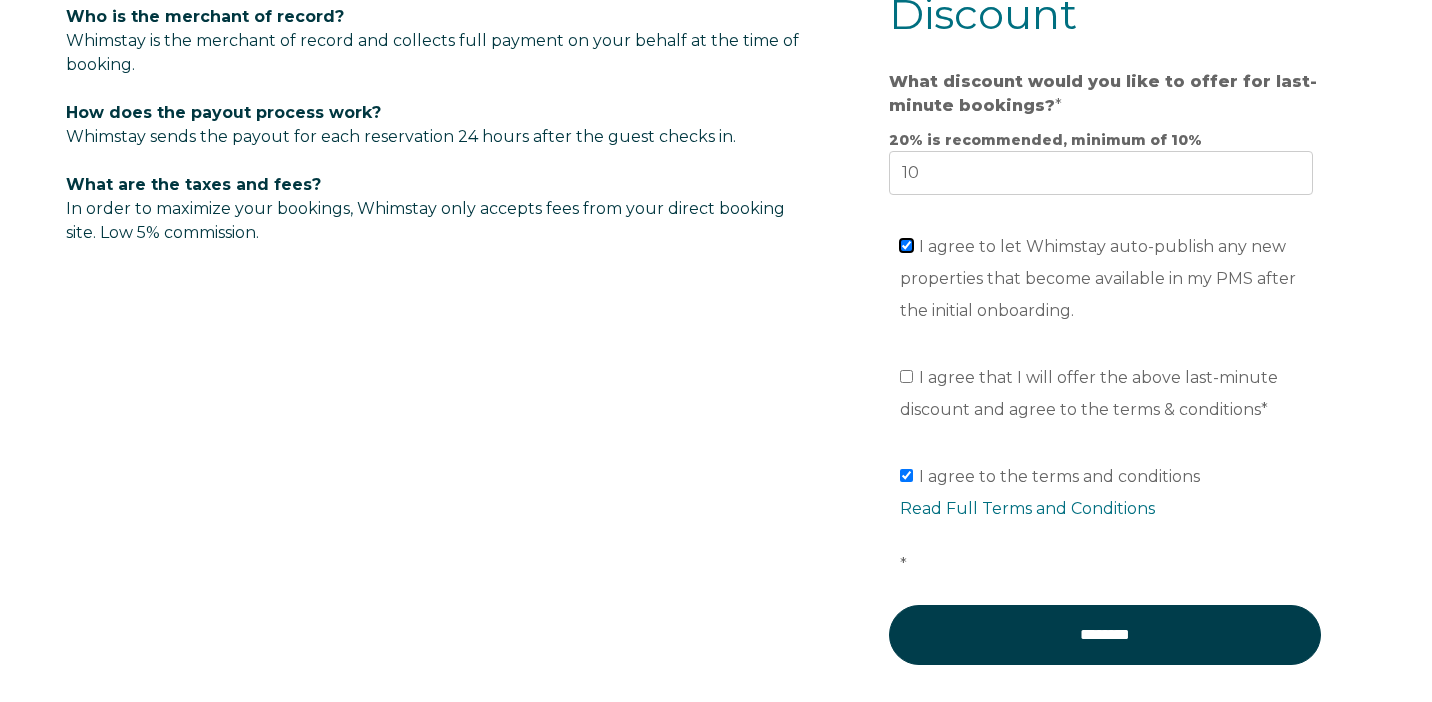 checkbox on "true" 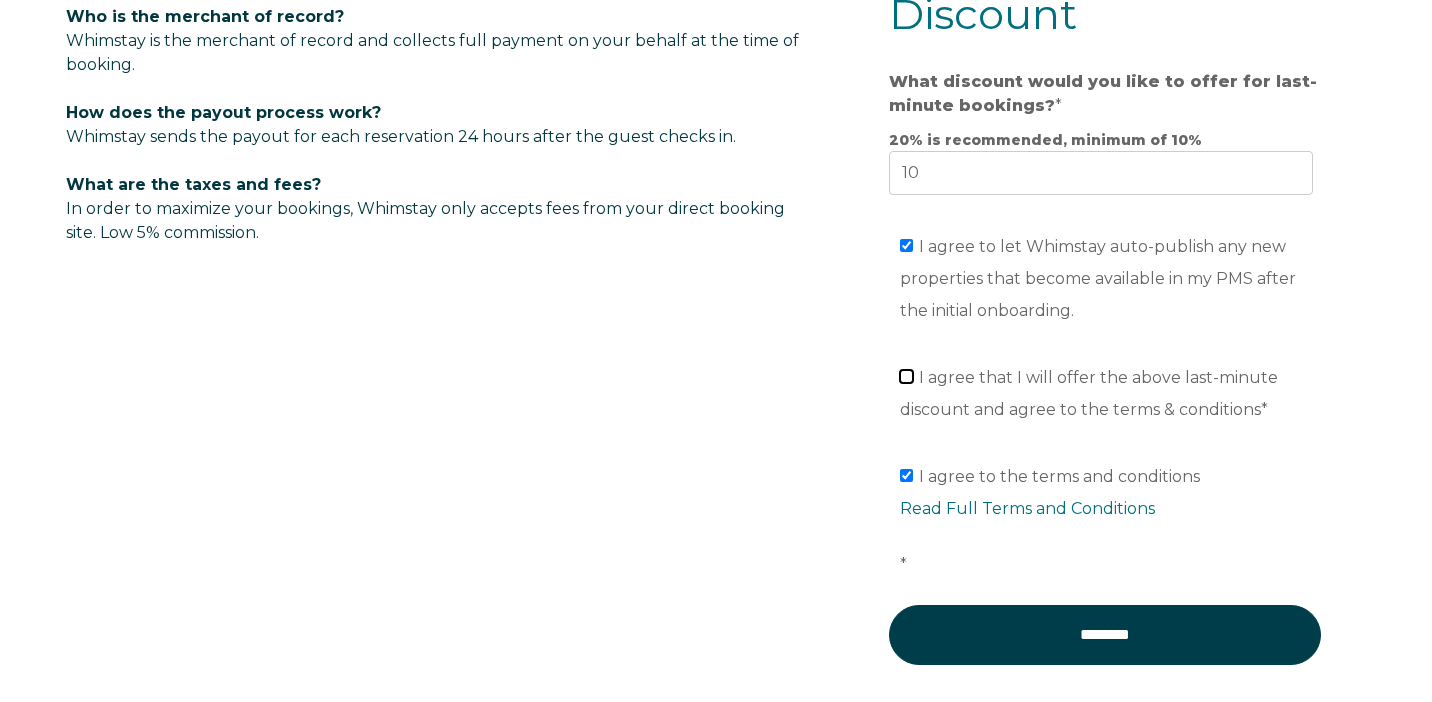 click on "I agree that I will offer the above last-minute discount and agree to the terms & conditions *" at bounding box center [906, 376] 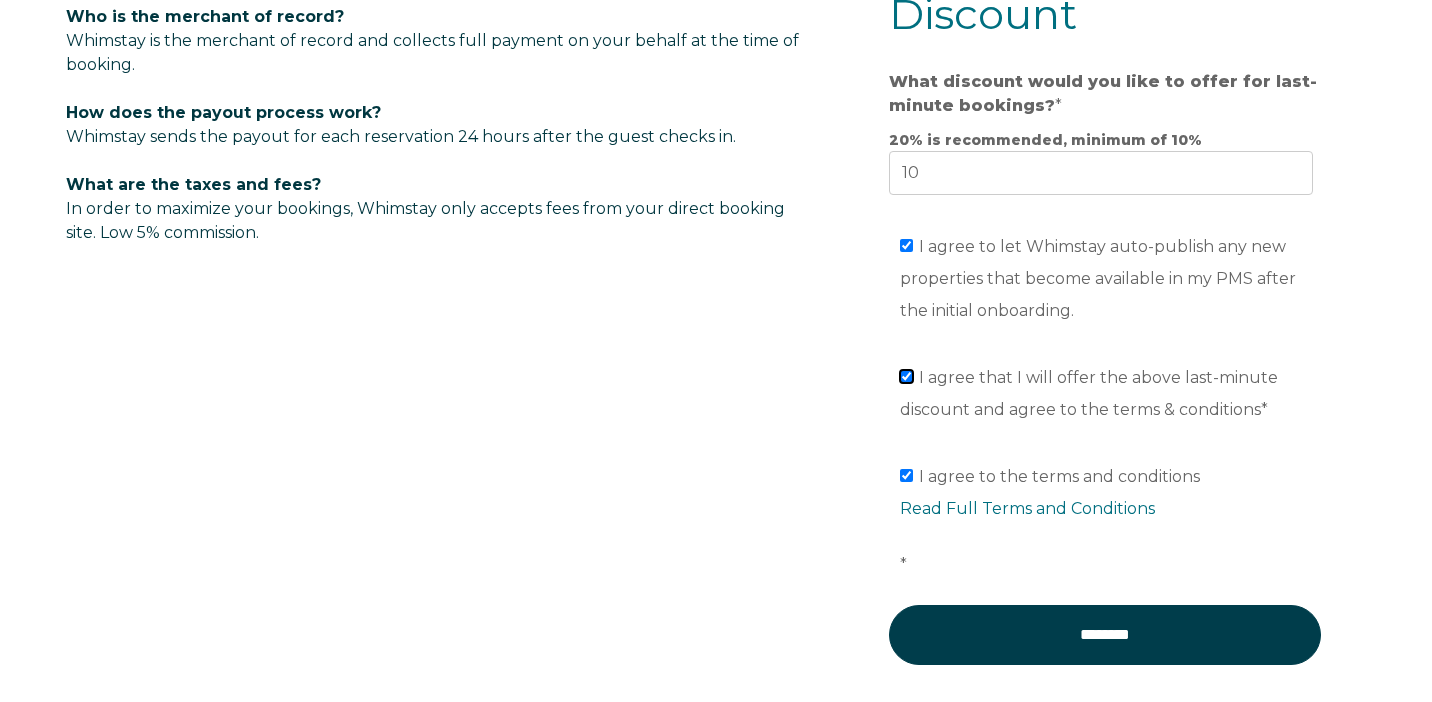 scroll, scrollTop: 1570, scrollLeft: 0, axis: vertical 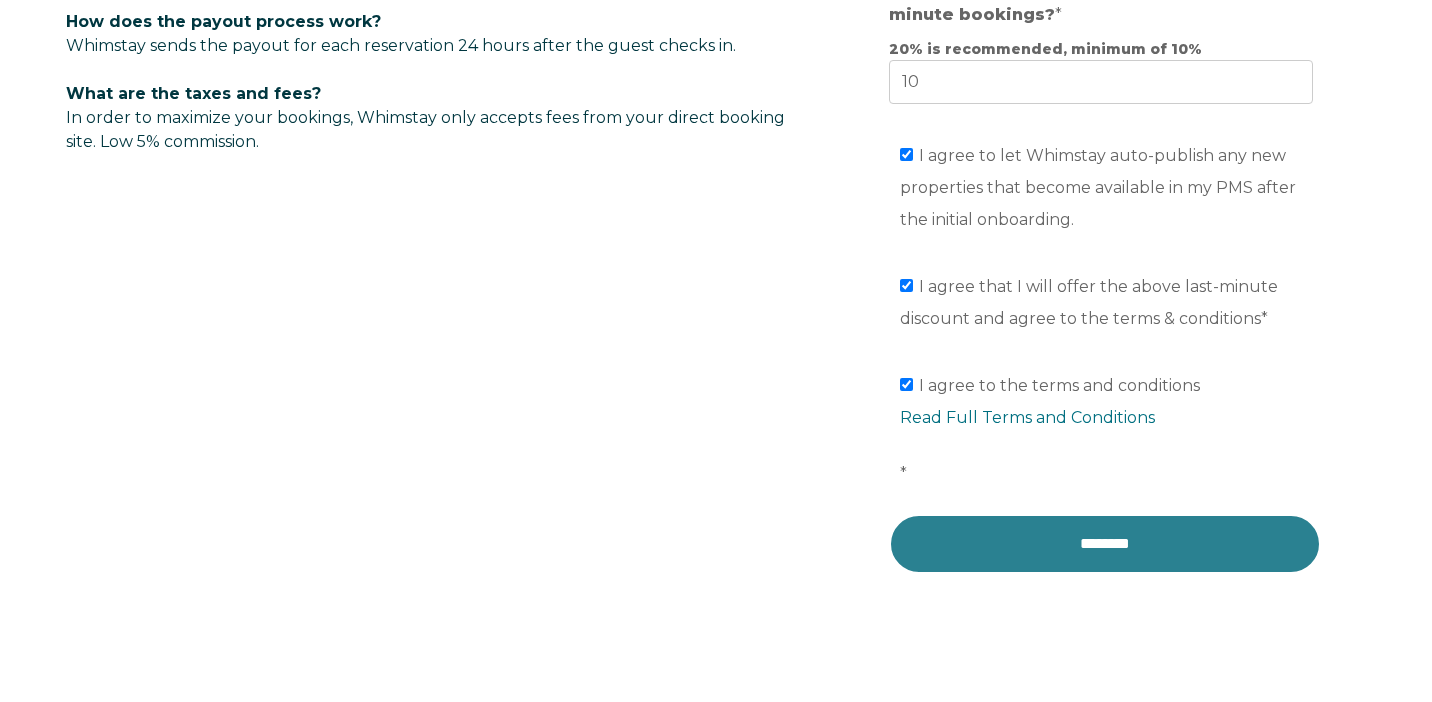click on "********" at bounding box center [1105, 544] 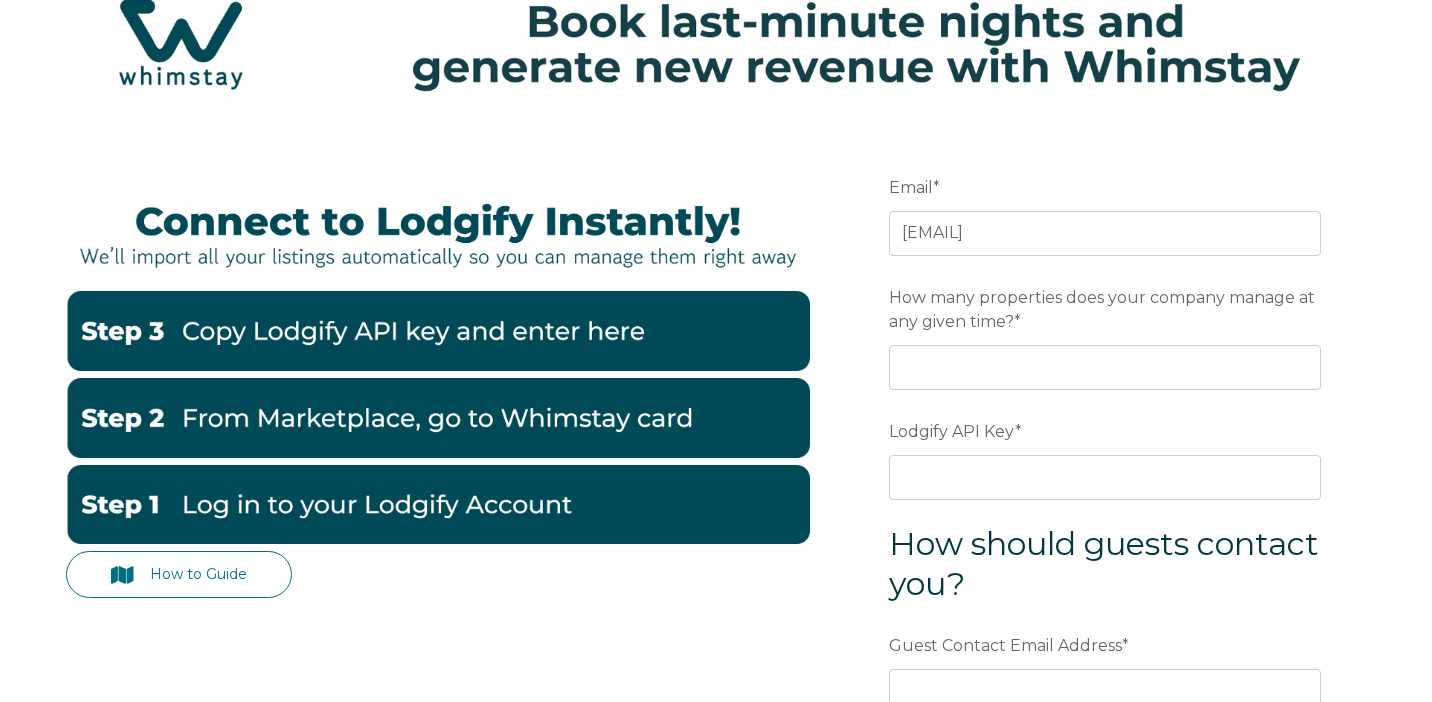 scroll, scrollTop: 77, scrollLeft: 0, axis: vertical 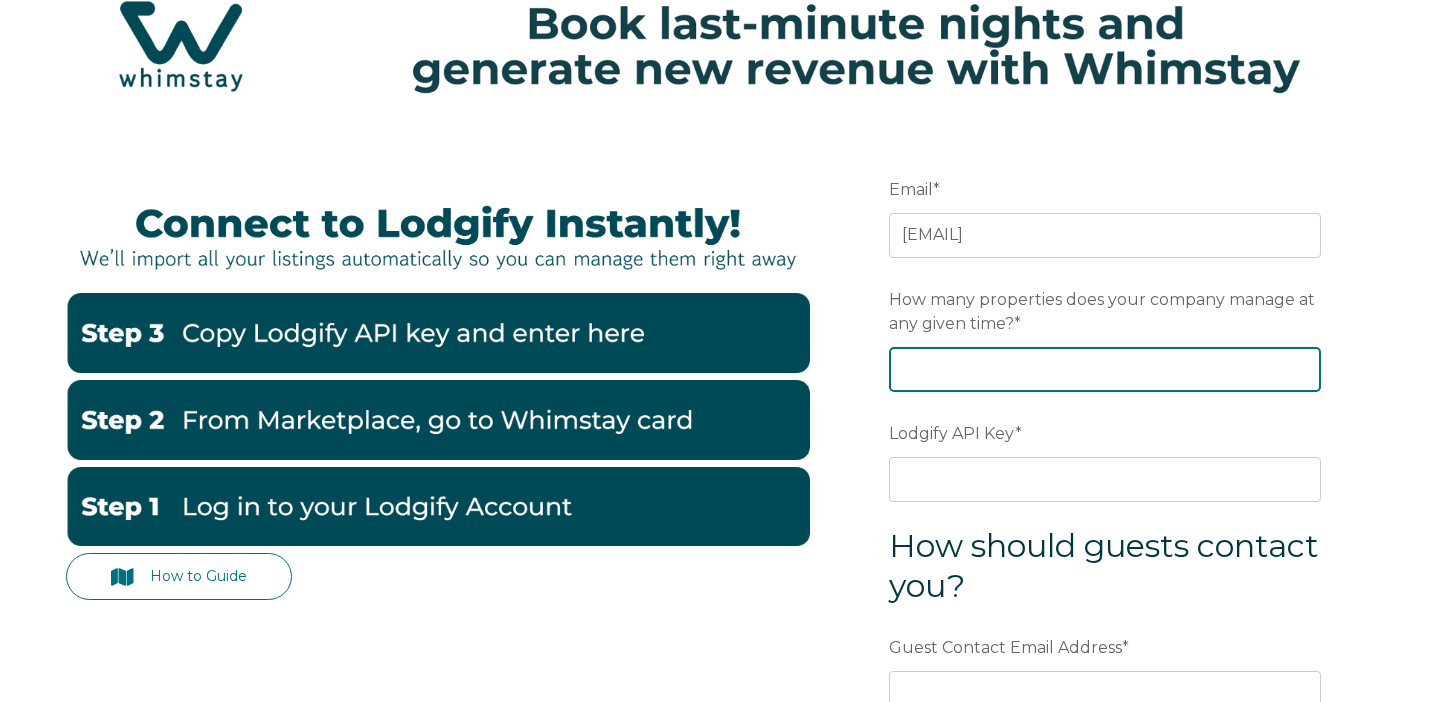 click on "How many properties does your company manage at any given time? *" at bounding box center (1105, 369) 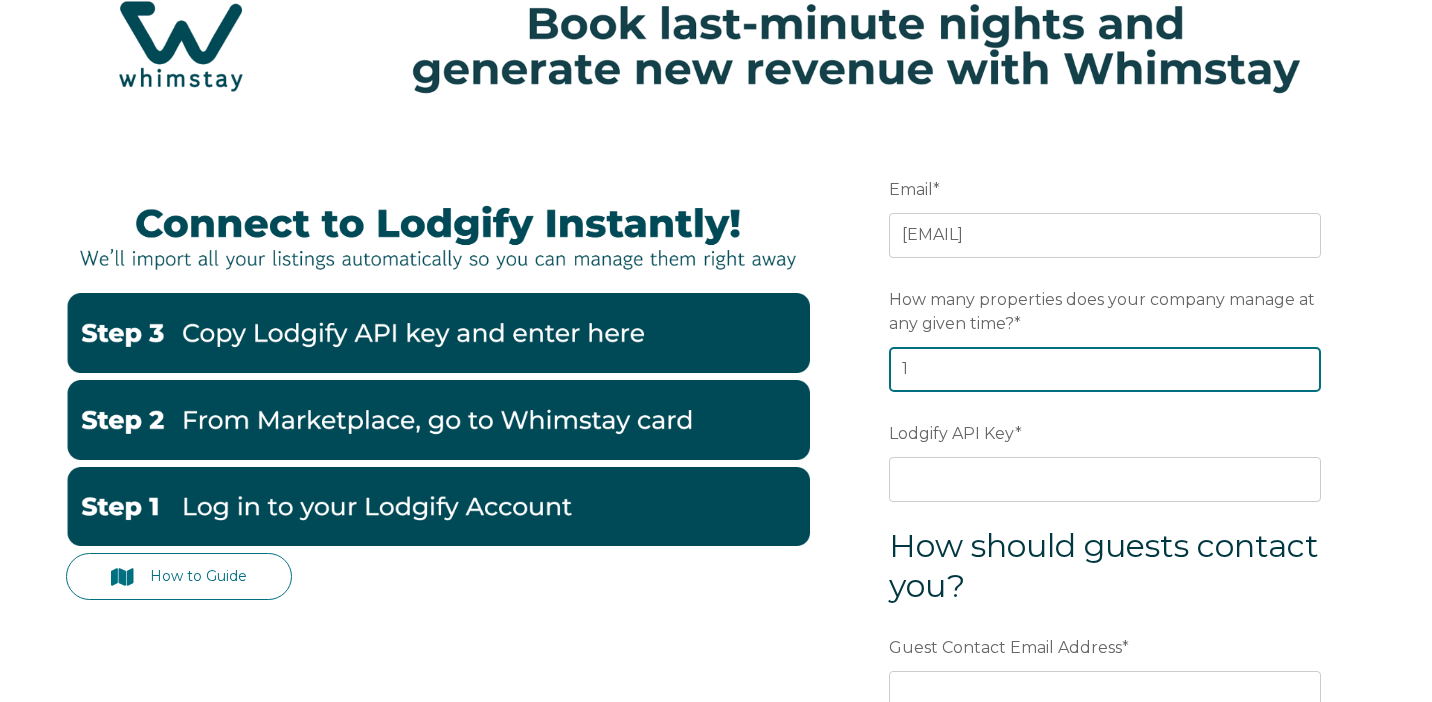 click on "1" at bounding box center [1105, 369] 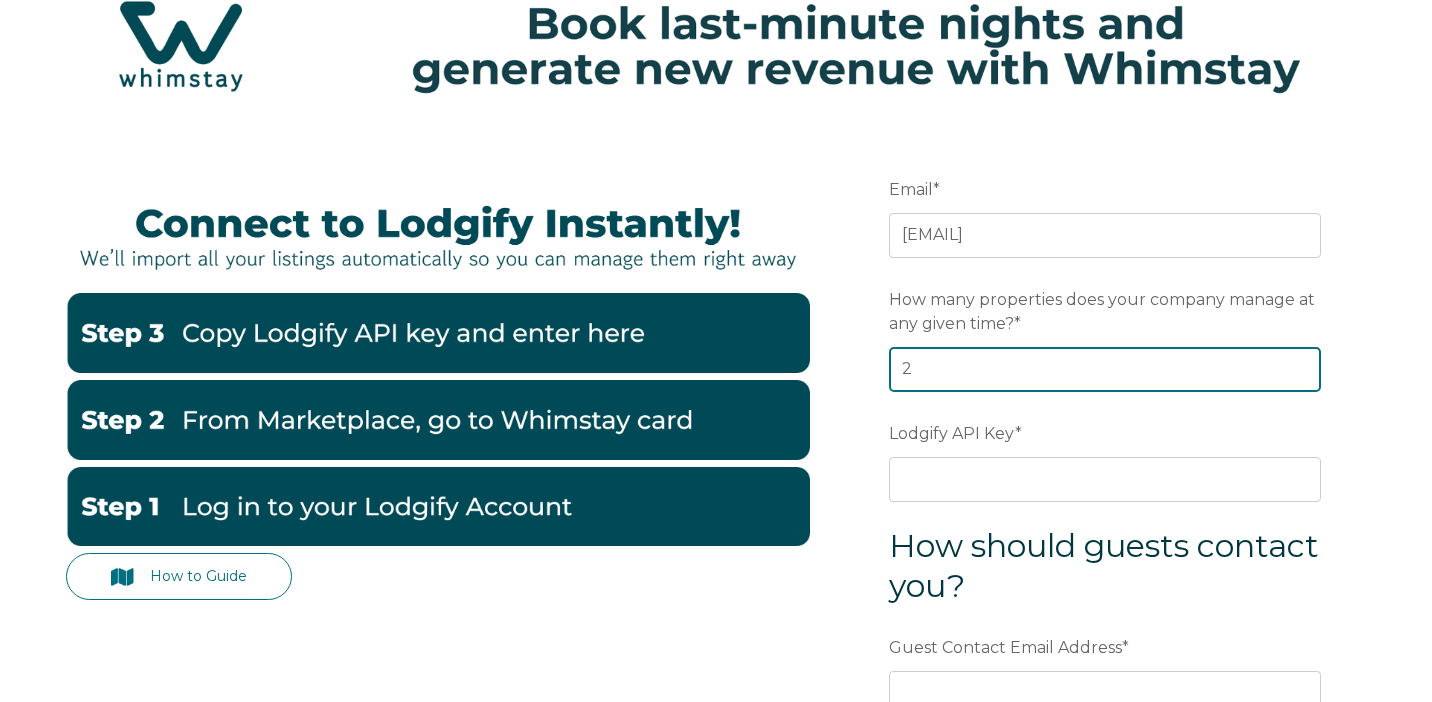 click on "2" at bounding box center (1105, 369) 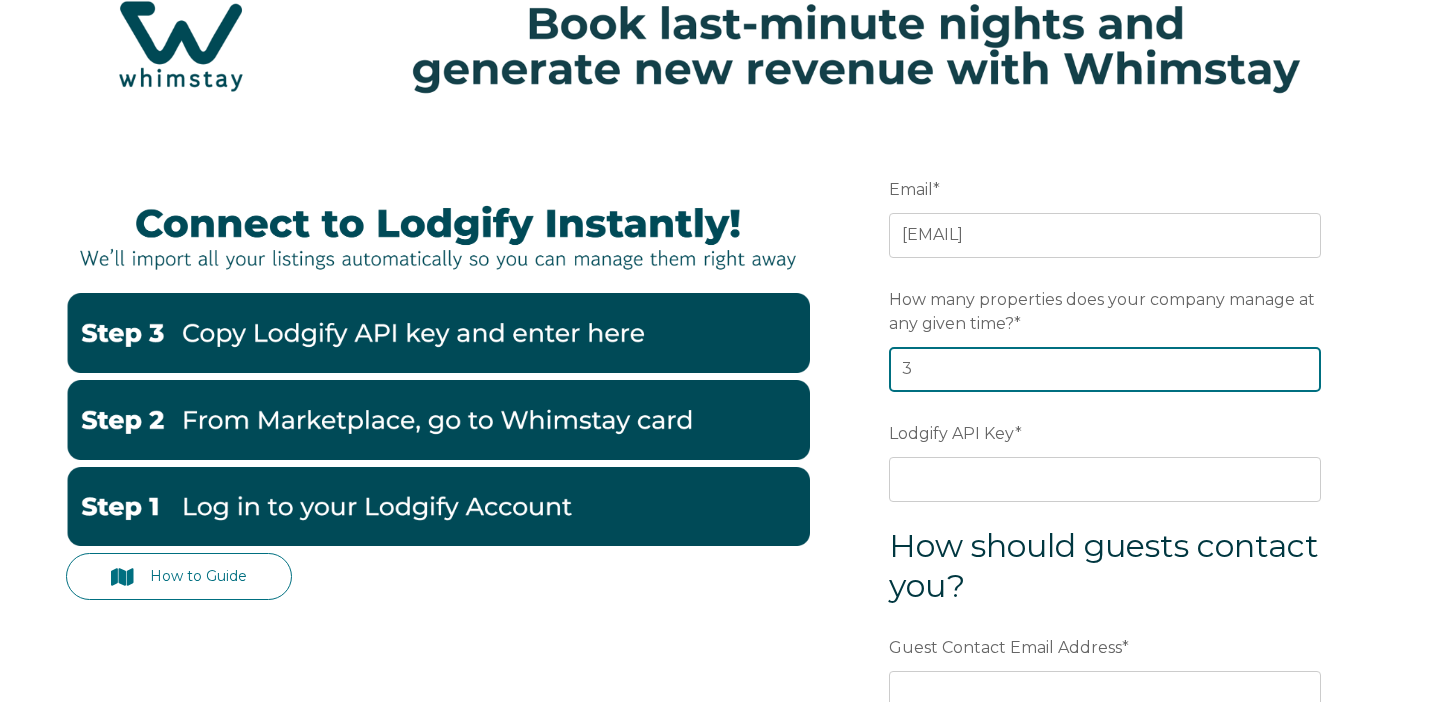 click on "3" at bounding box center [1105, 369] 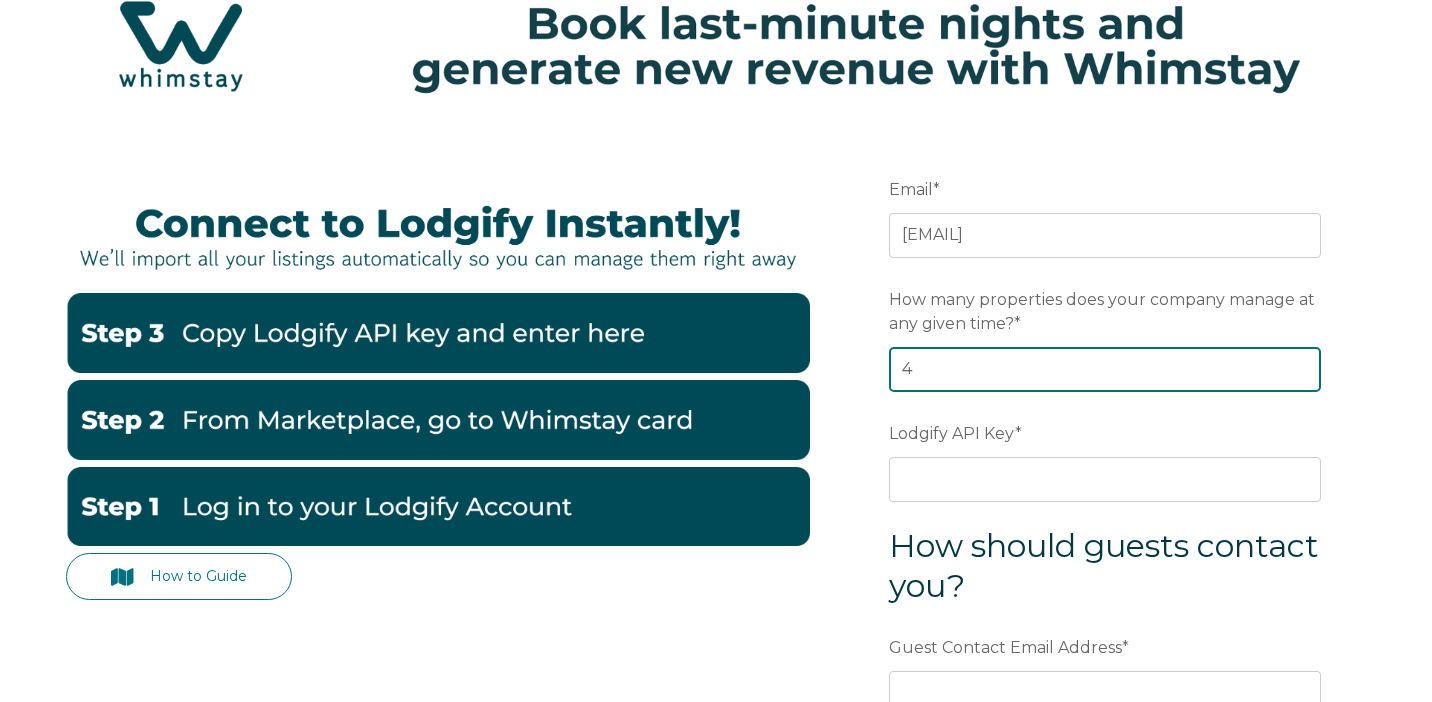 click on "4" at bounding box center (1105, 369) 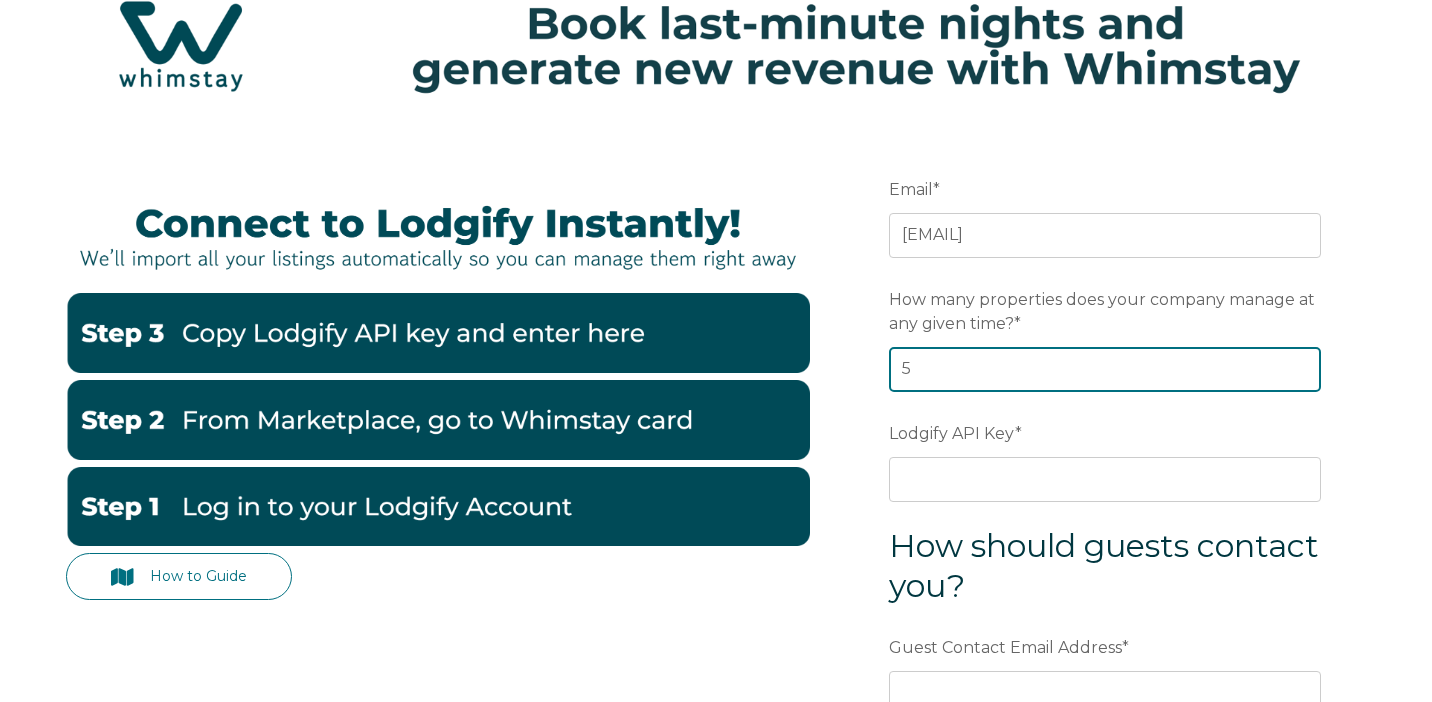 click on "5" at bounding box center (1105, 369) 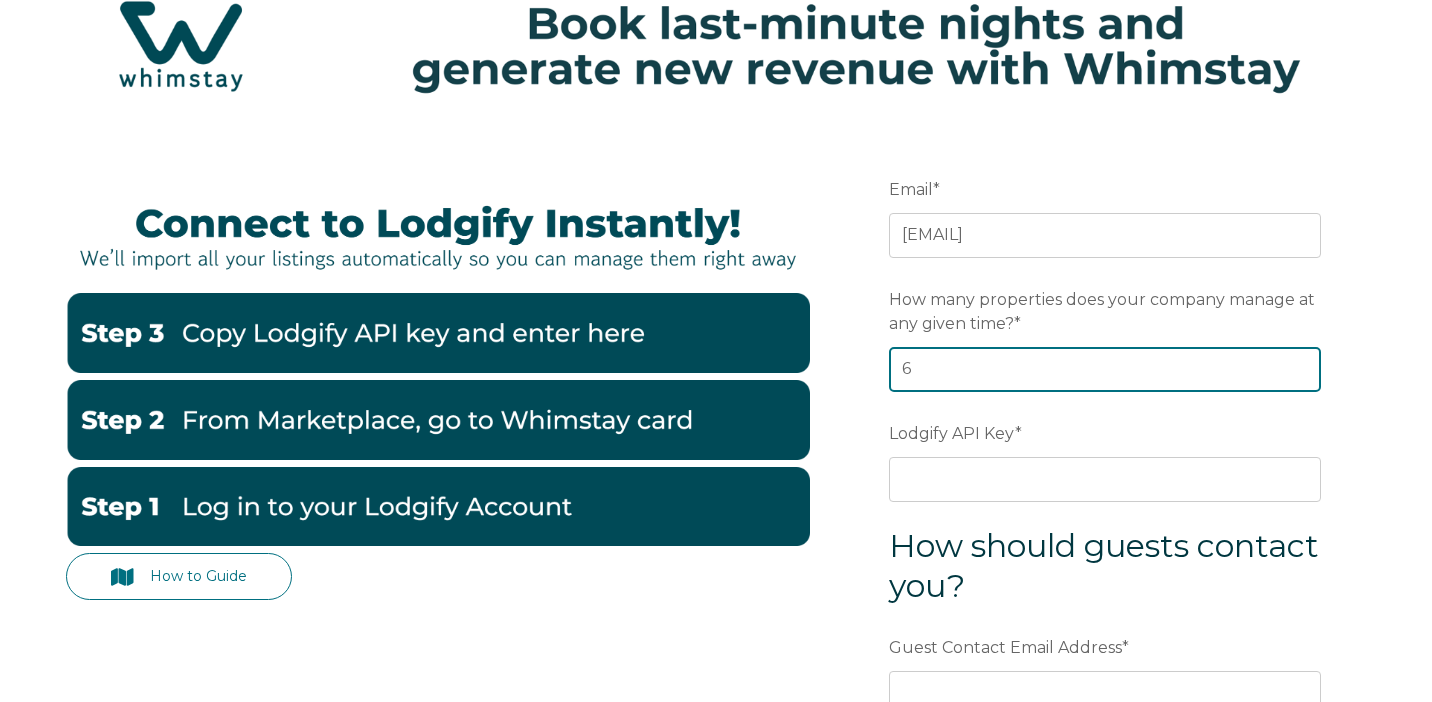click on "6" at bounding box center [1105, 369] 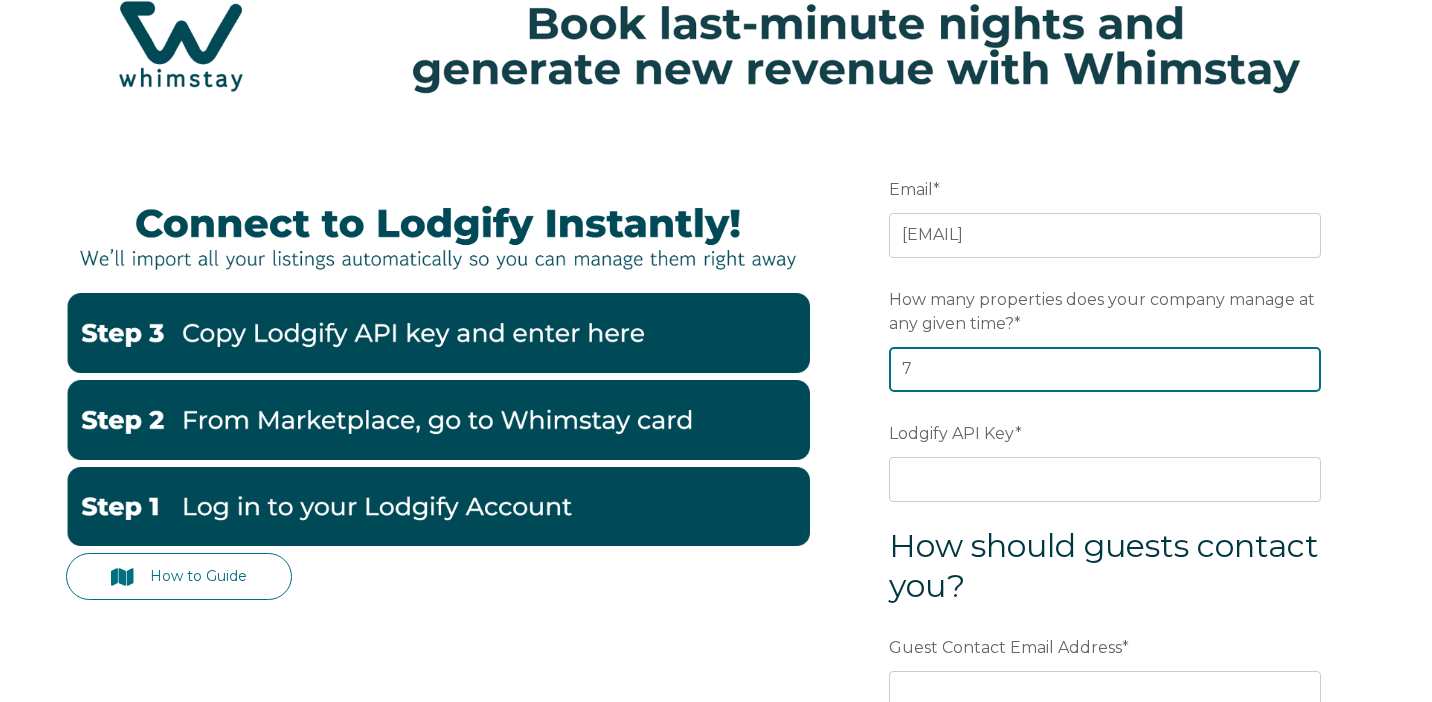 click on "7" at bounding box center (1105, 369) 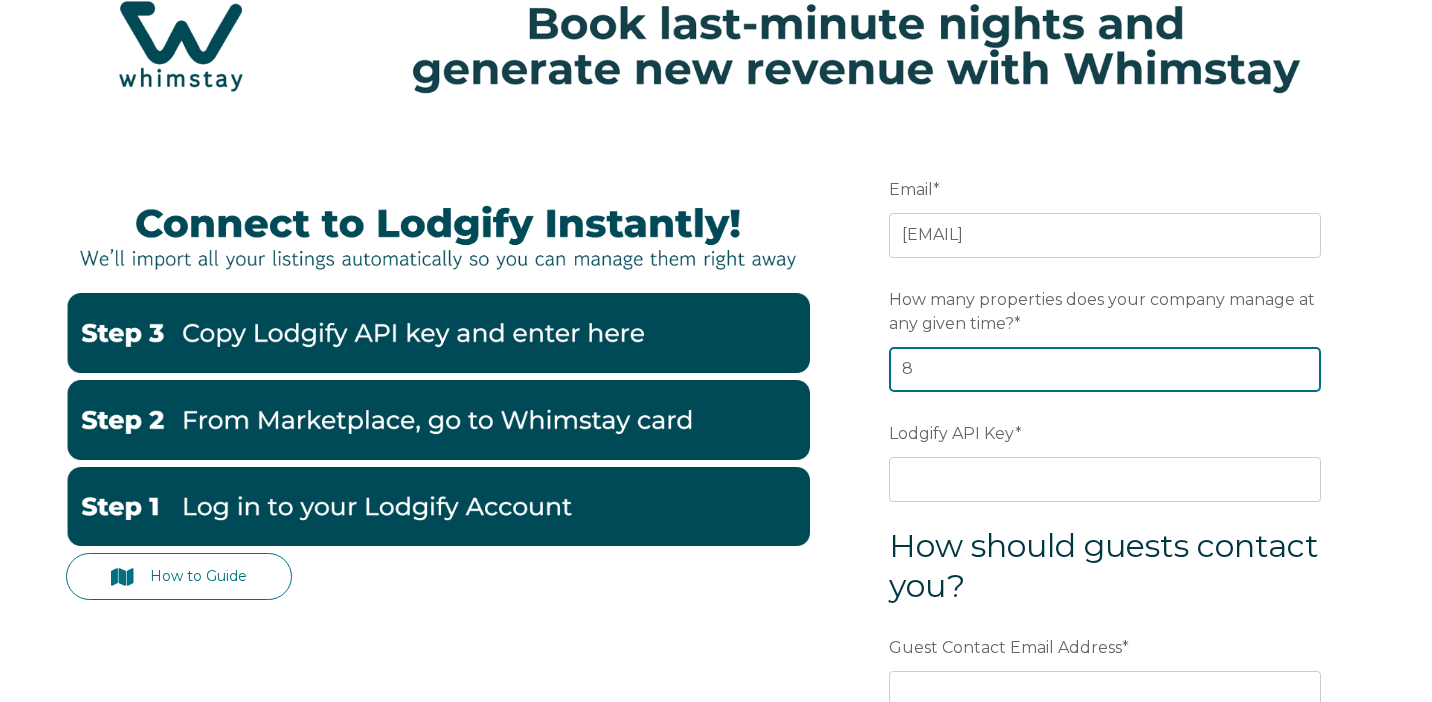 click on "8" at bounding box center (1105, 369) 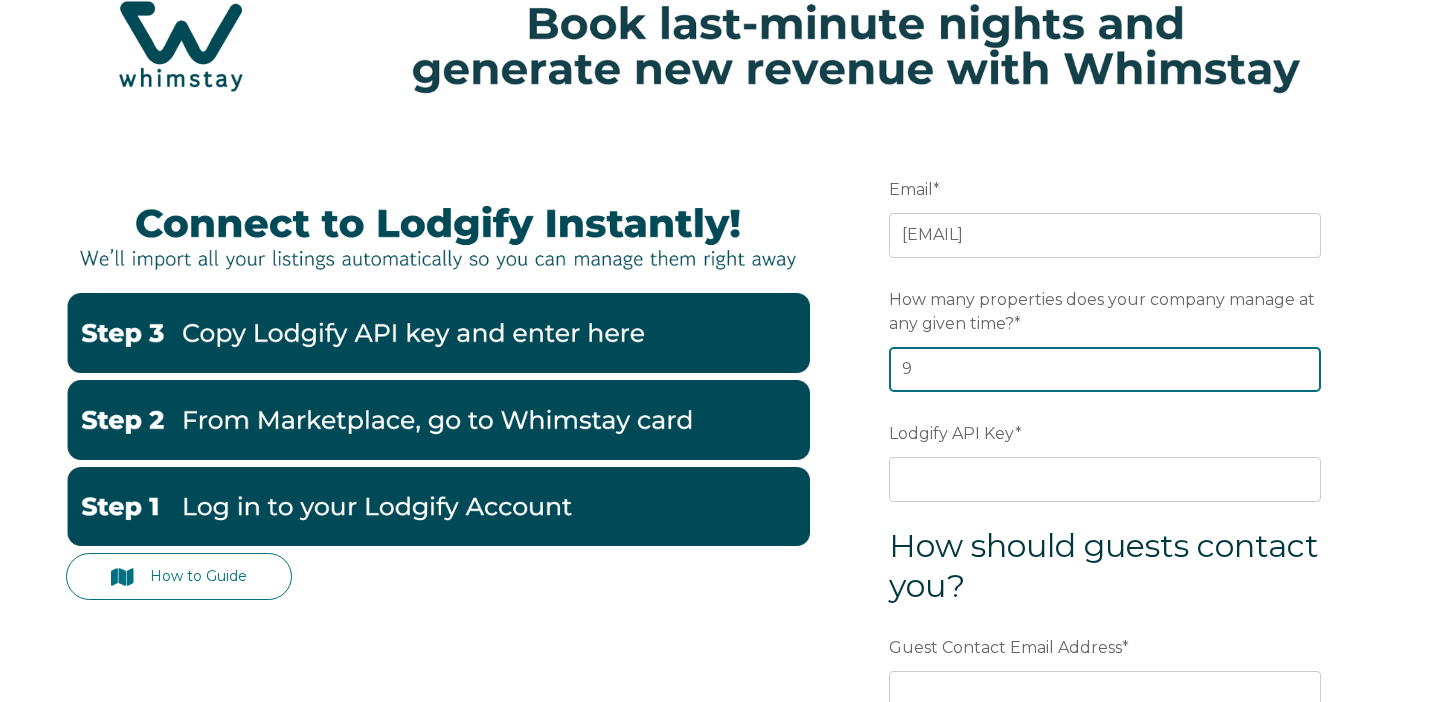 click on "9" at bounding box center (1105, 369) 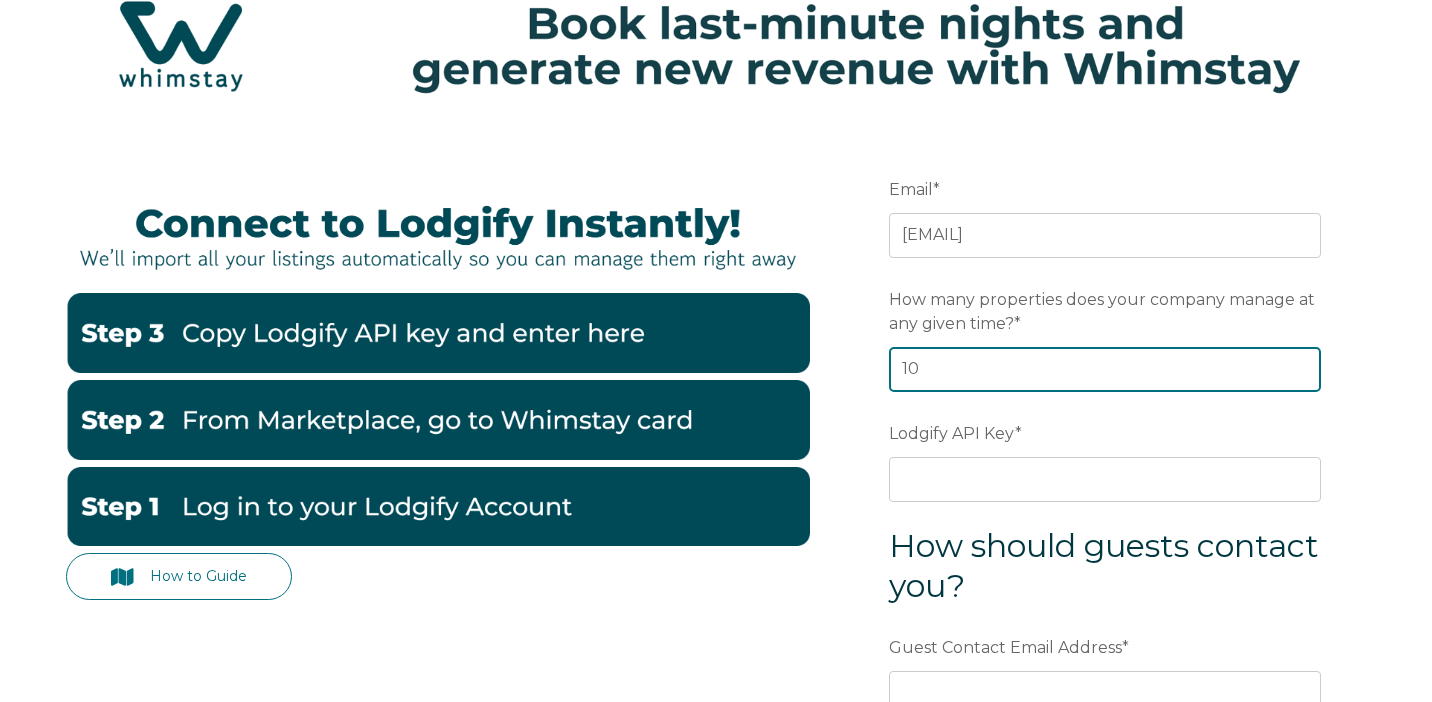 click on "10" at bounding box center (1105, 369) 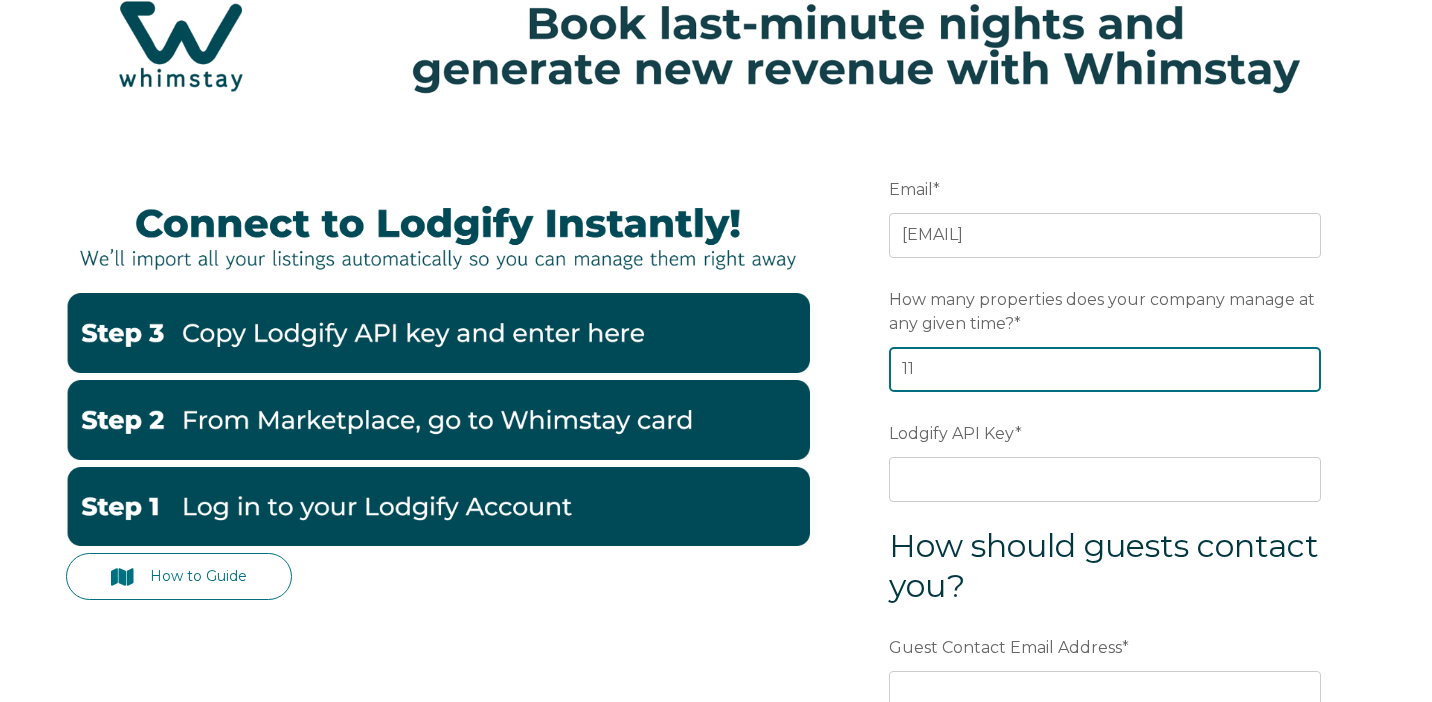 click on "11" at bounding box center [1105, 369] 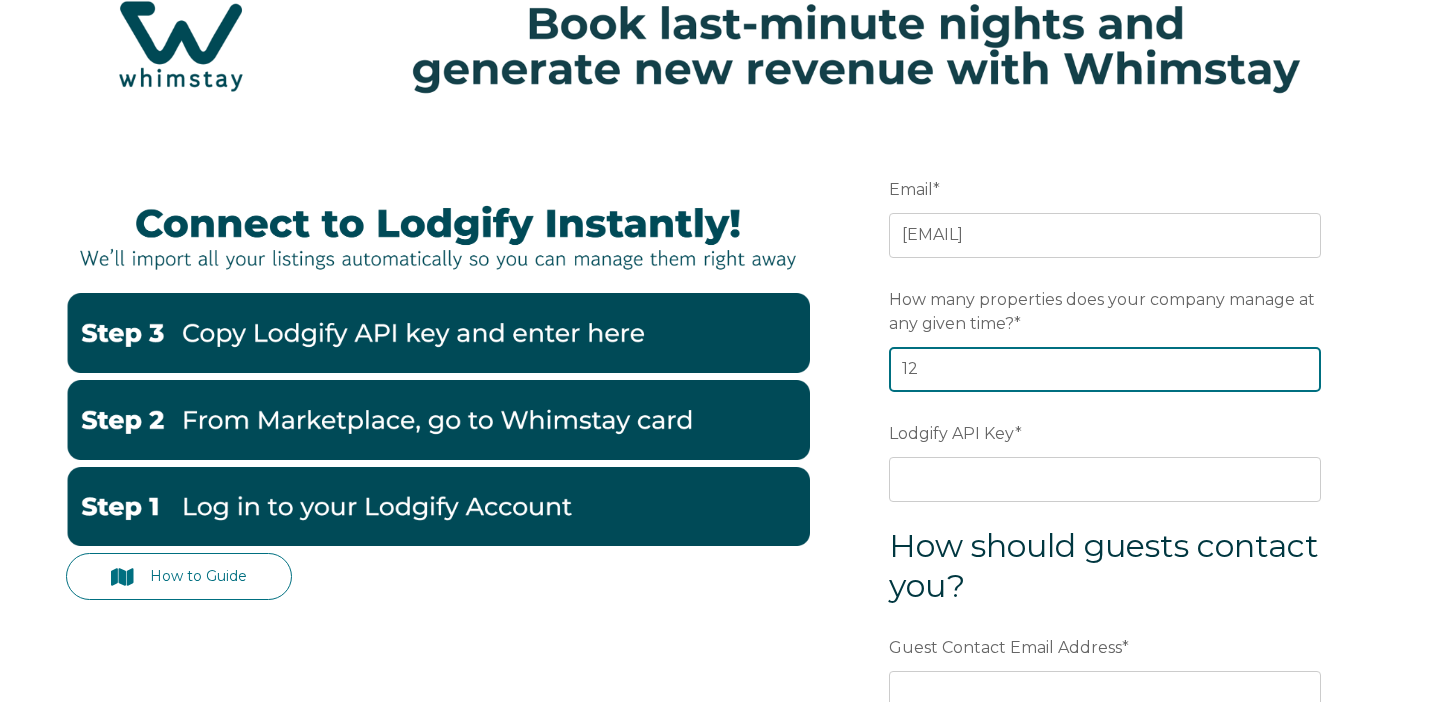 type on "12" 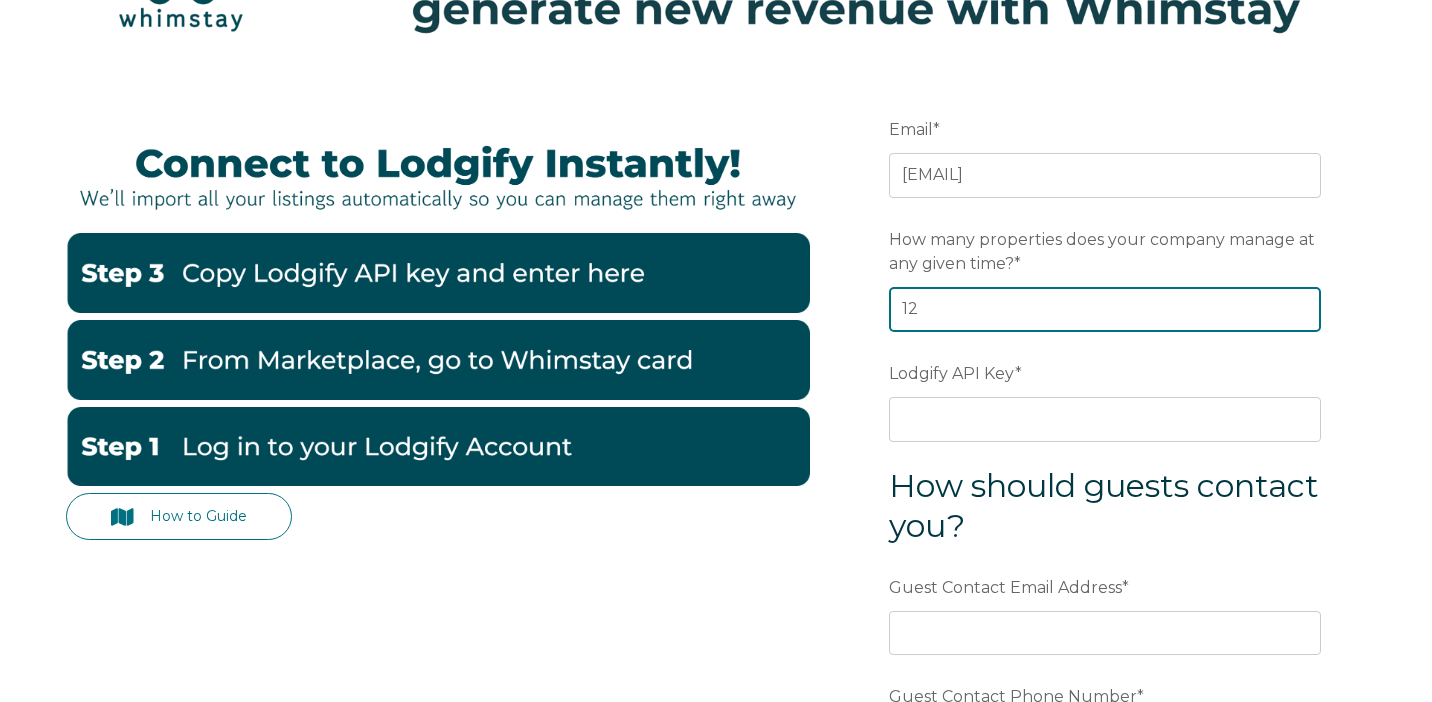 scroll, scrollTop: 146, scrollLeft: 0, axis: vertical 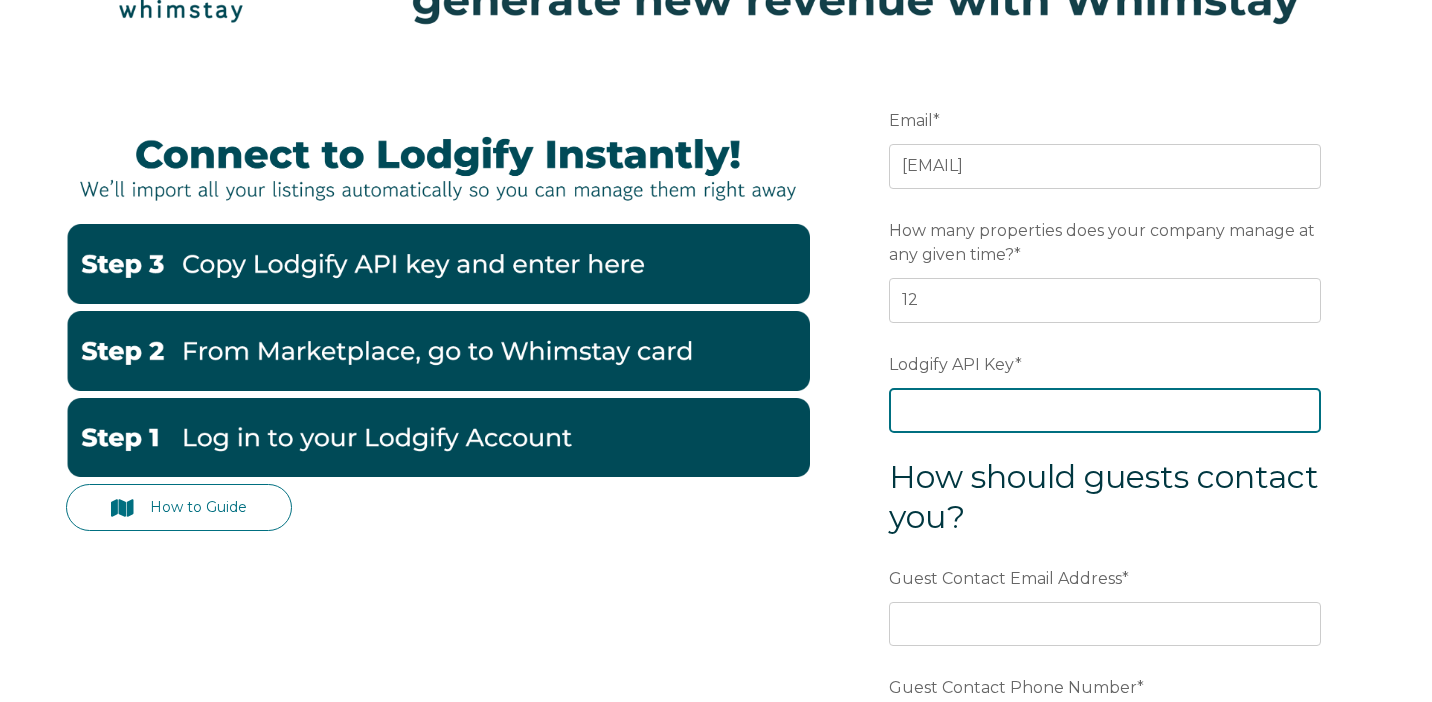 click on "Lodgify API Key *" at bounding box center (1105, 410) 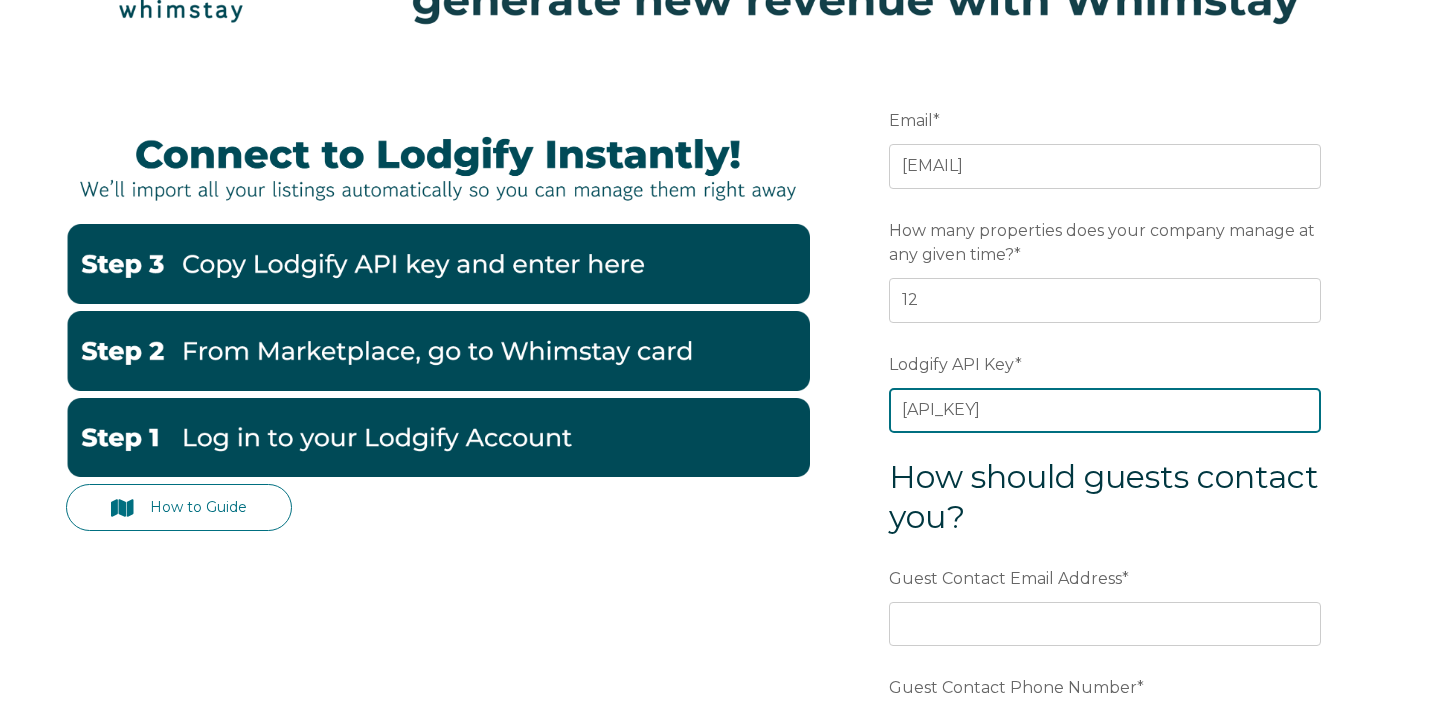 scroll, scrollTop: 0, scrollLeft: 250, axis: horizontal 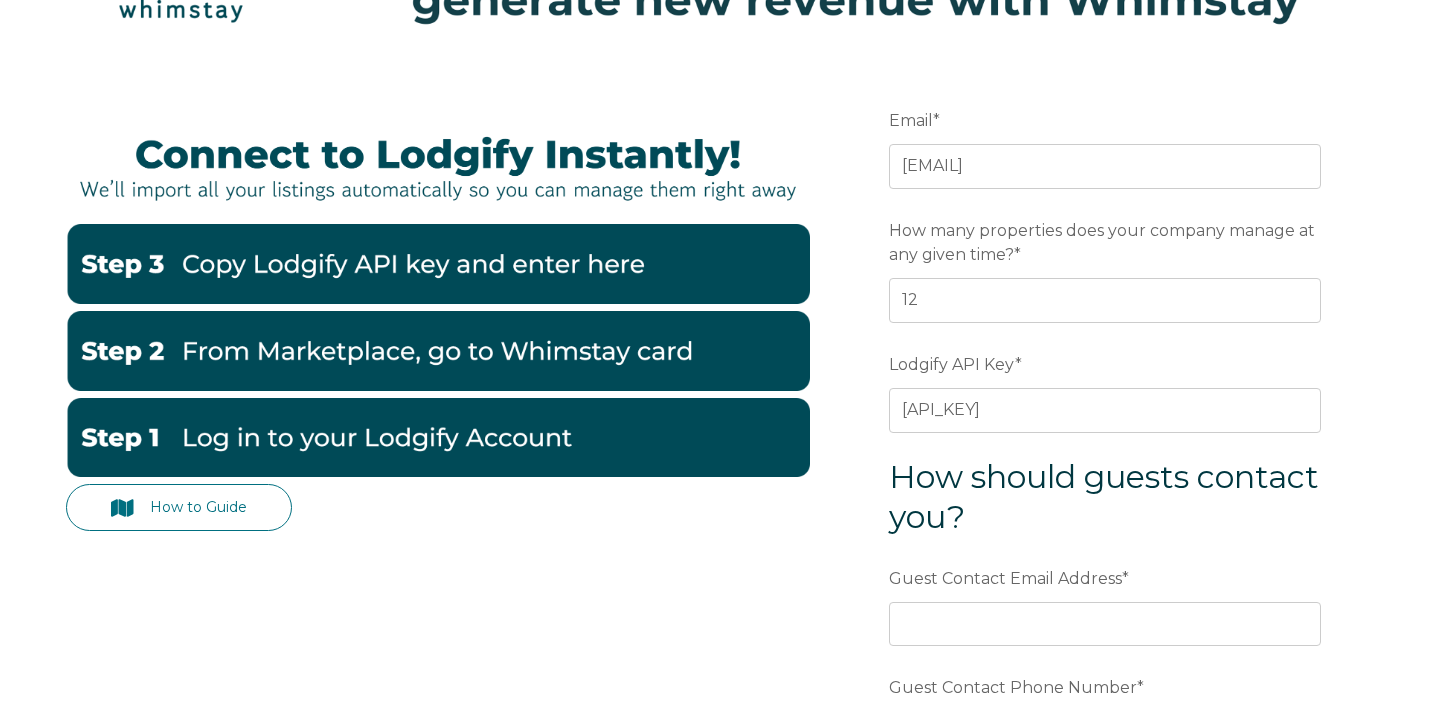 click on "Email * [EMAIL] Preferred language SDR How many properties does your company manage at any given time? * 12 Lodgify API Key * [API_KEY] How should guests contact you? Guest Contact Email Address * Guest Contact Phone Number * ******" at bounding box center (1105, 484) 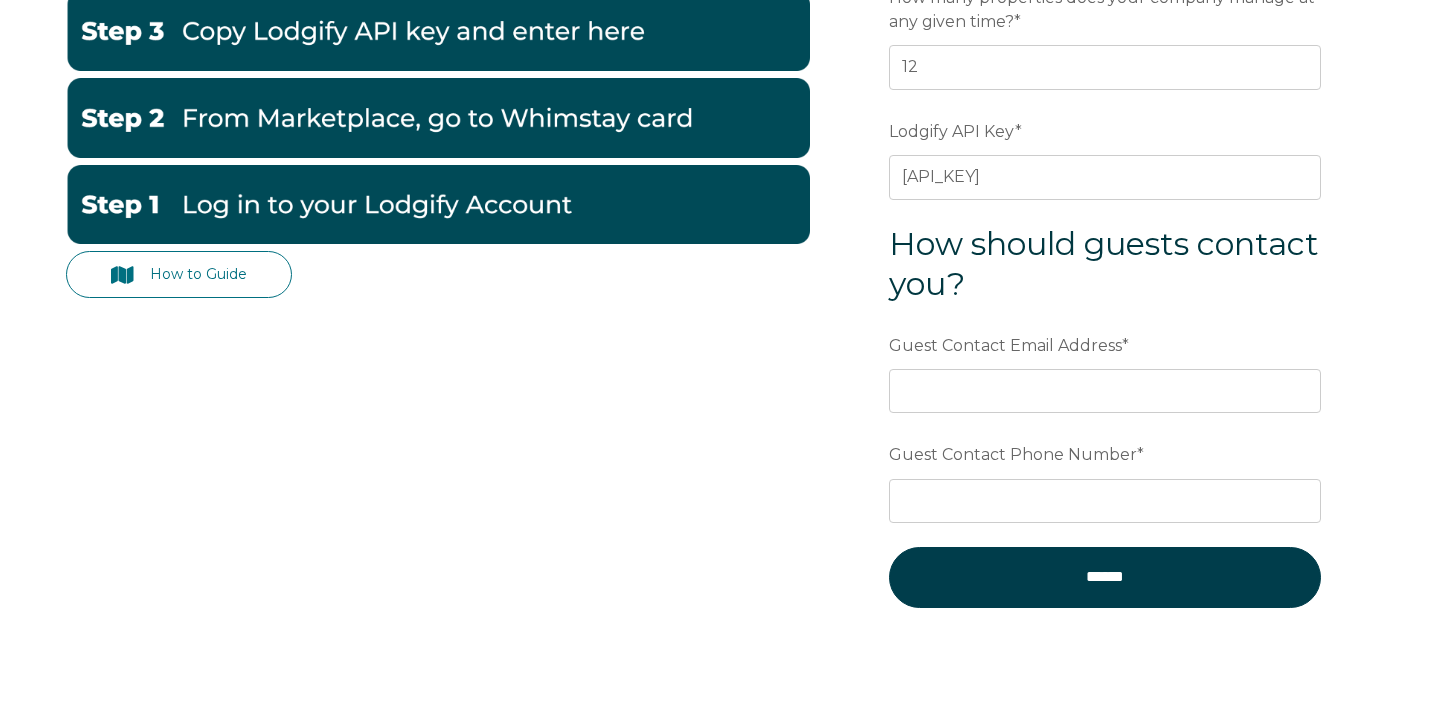 scroll, scrollTop: 410, scrollLeft: 0, axis: vertical 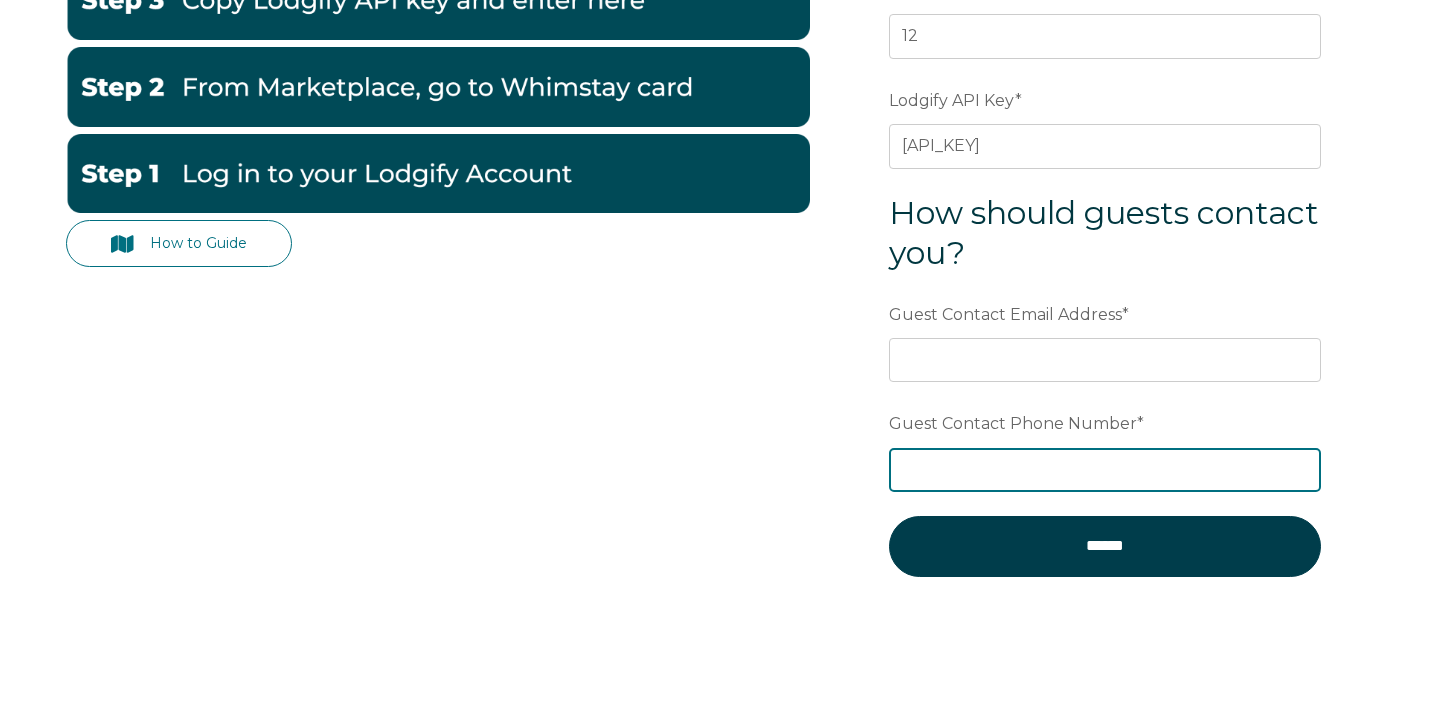 click on "Guest Contact Phone Number *" at bounding box center (1105, 470) 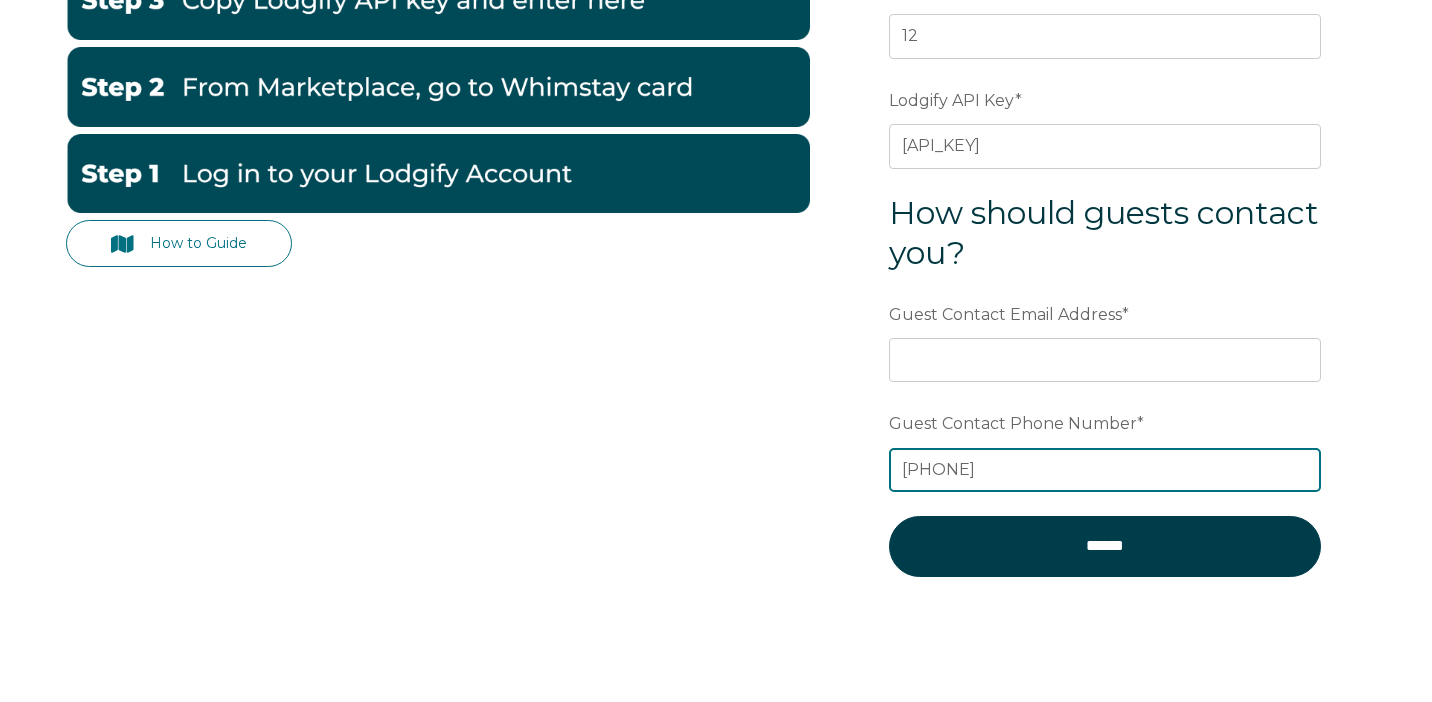type on "[PHONE]" 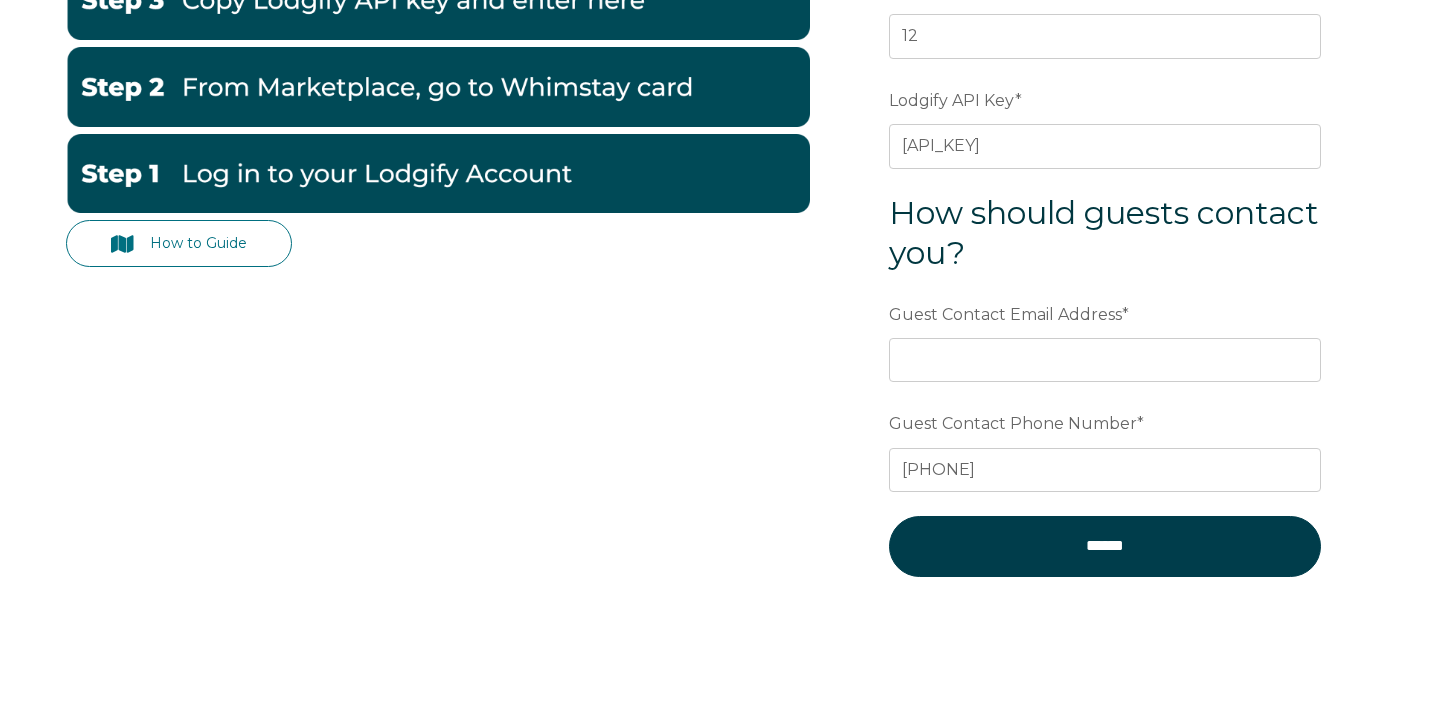 click on "How to Guide
Email * [EMAIL] Preferred language SDR How many properties does your company manage at any given time? * 12 Lodgify API Key * [API_KEY] How should guests contact you? Guest Contact Email Address * Guest Contact Phone Number * [PHONE] ******" at bounding box center [716, 220] 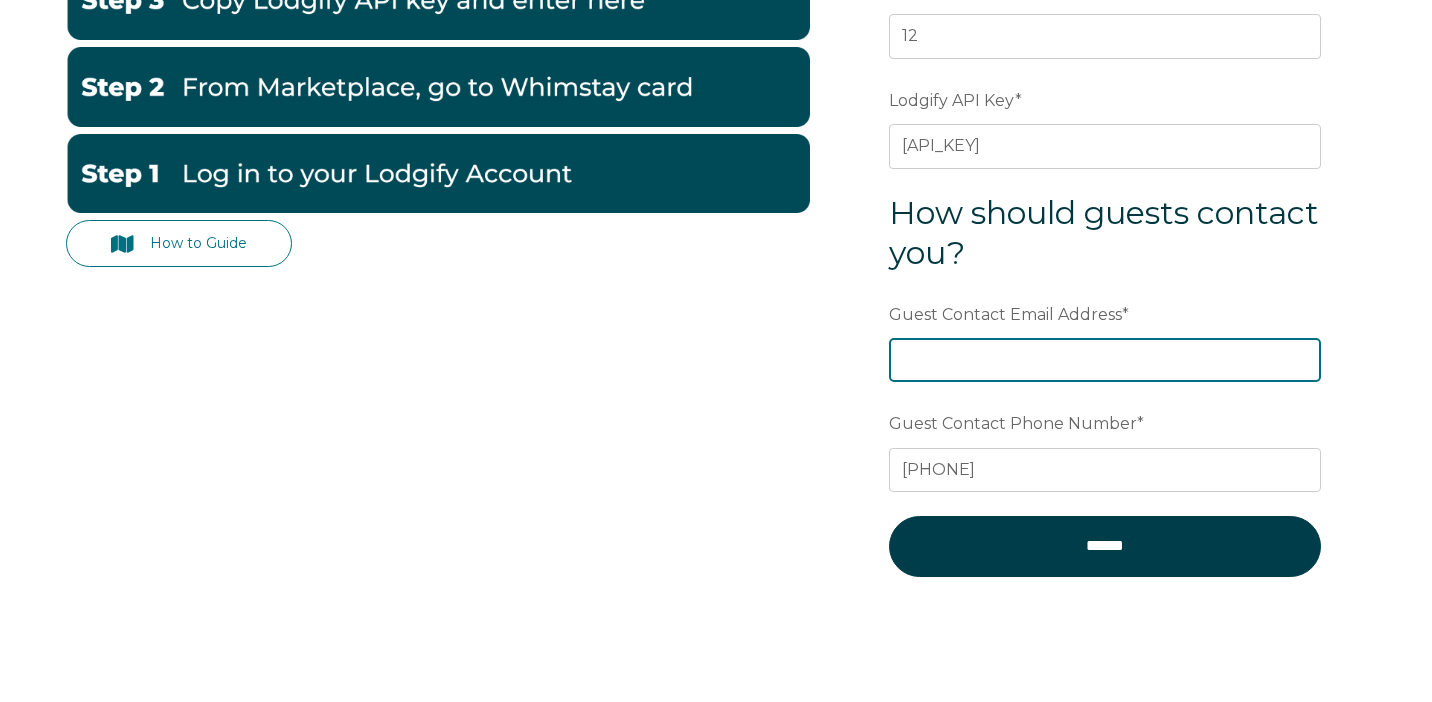 click on "Guest Contact Email Address *" at bounding box center (1105, 360) 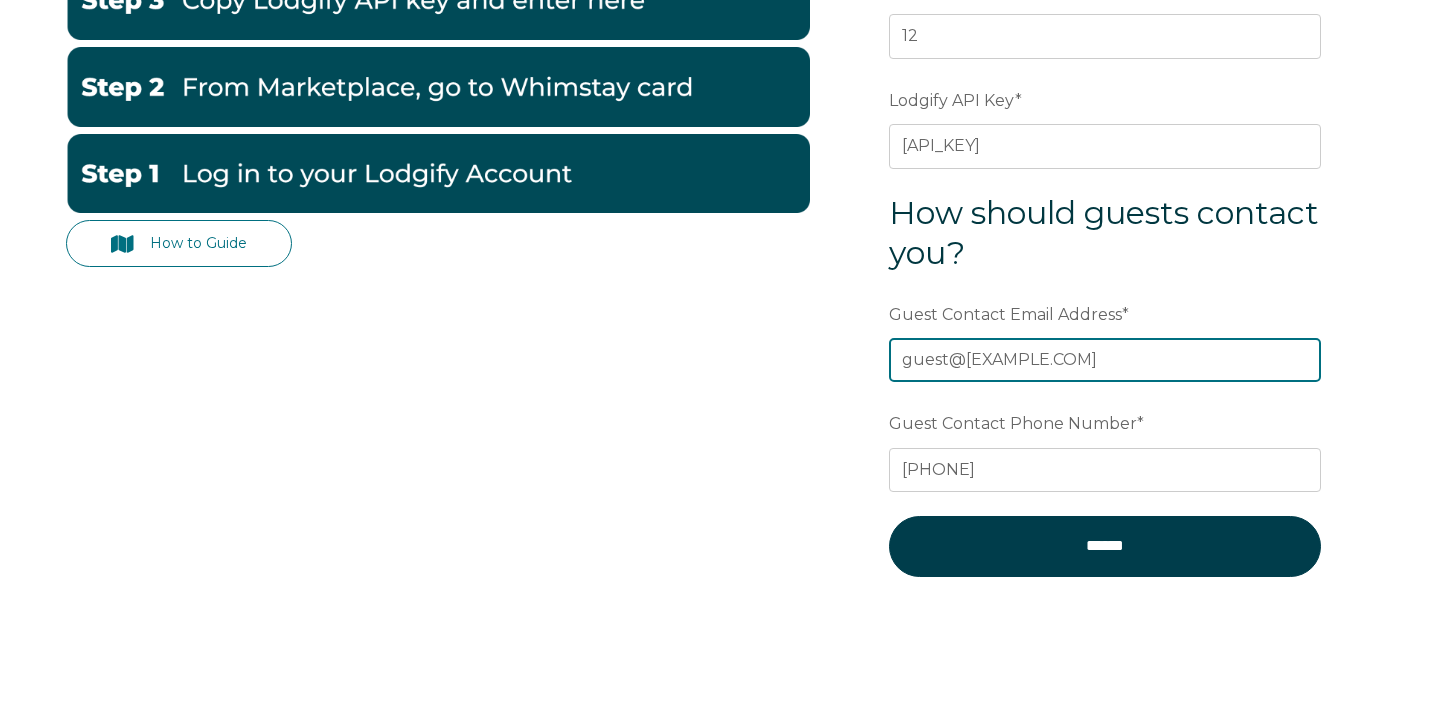 type on "guest@[EXAMPLE.COM]" 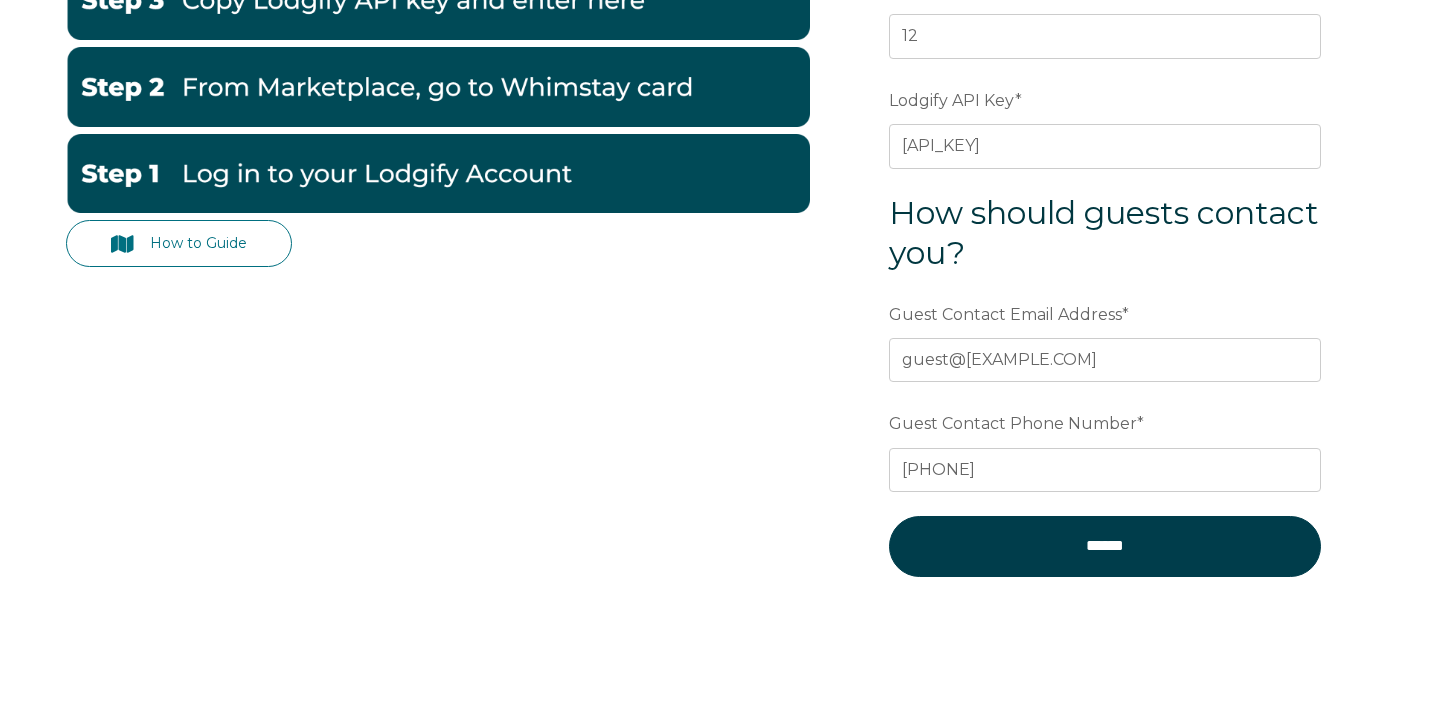 click on "Email * [EMAIL] Preferred language SDR How many properties does your company manage at any given time? * 12 Lodgify API Key * [API_KEY] How should guests contact you? Guest Contact Email Address * guest@[EXAMPLE.COM] Guest Contact Phone Number * [PHONE] ******" at bounding box center [1105, 220] 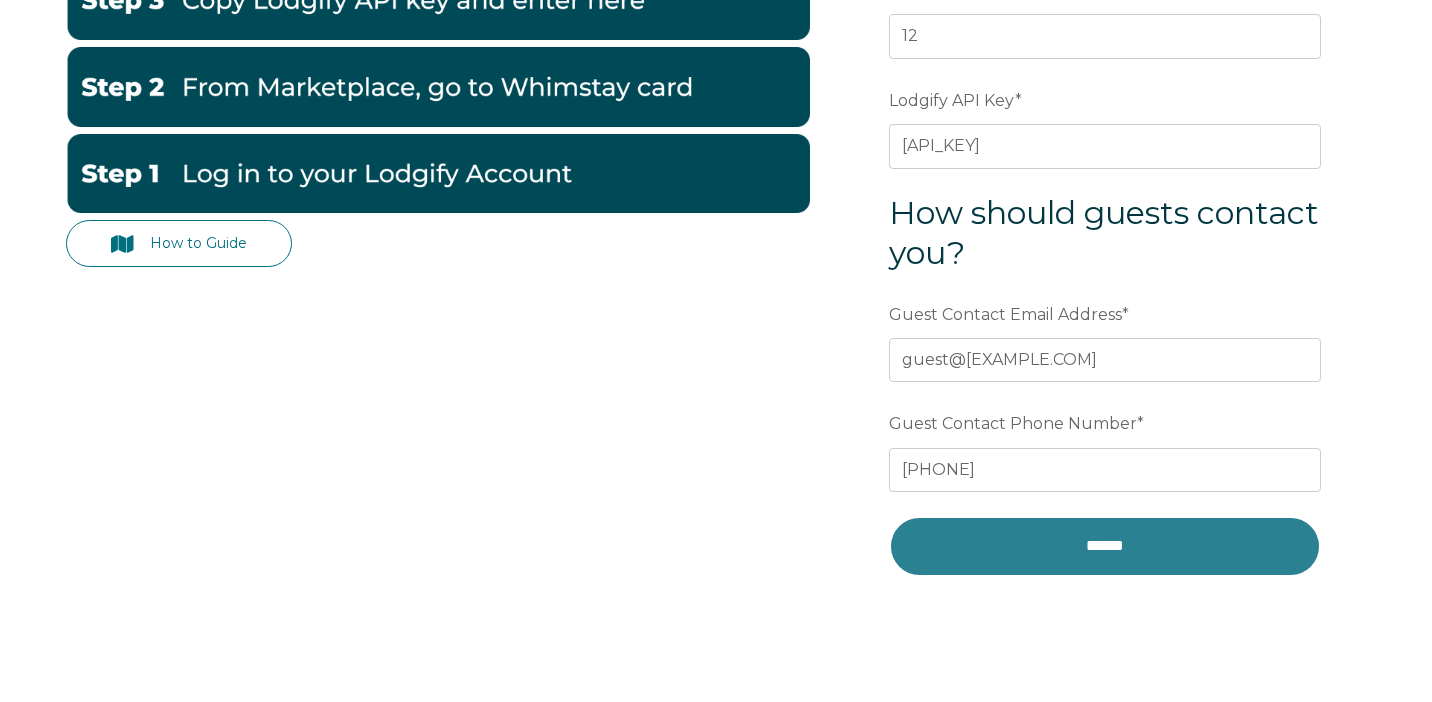 click on "******" at bounding box center [1105, 546] 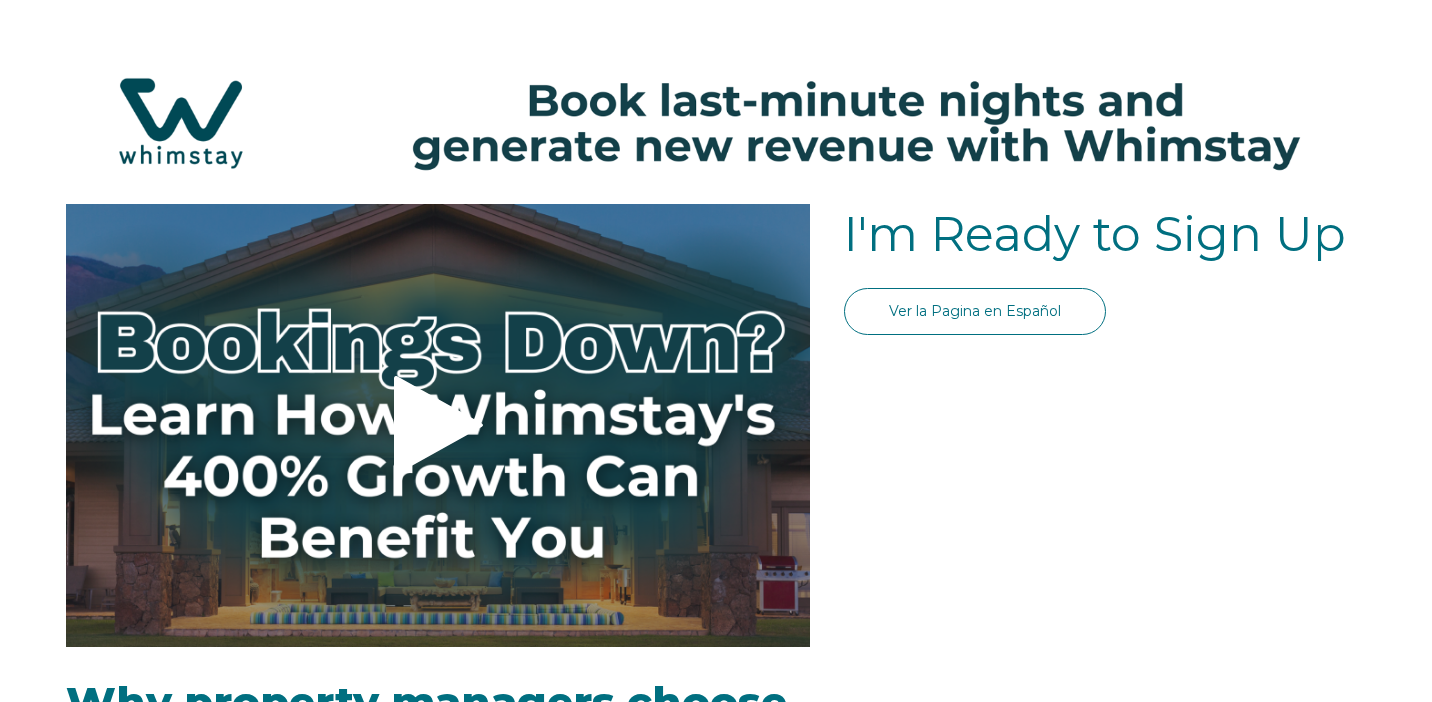 scroll, scrollTop: 0, scrollLeft: 0, axis: both 